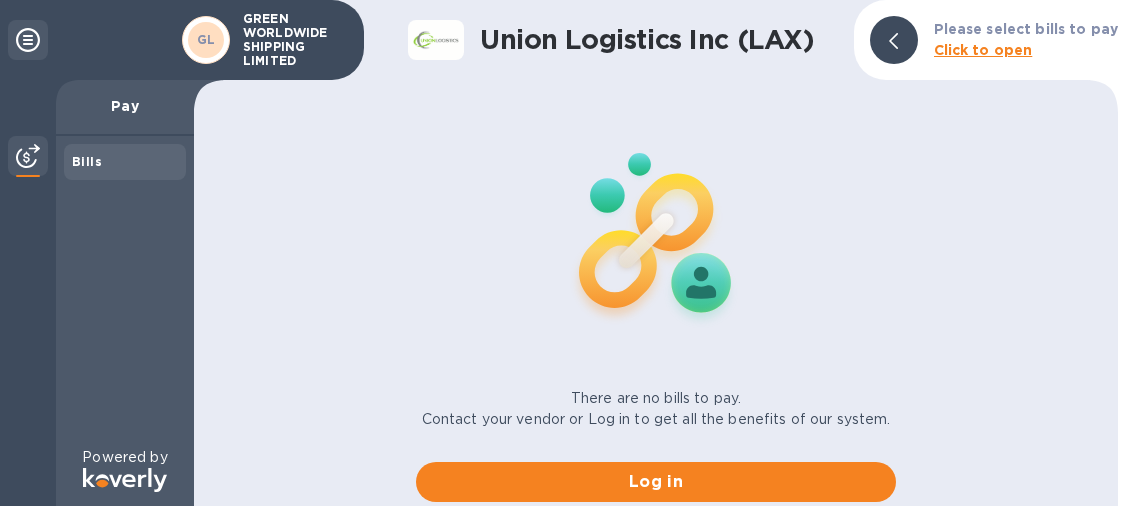 scroll, scrollTop: 0, scrollLeft: 0, axis: both 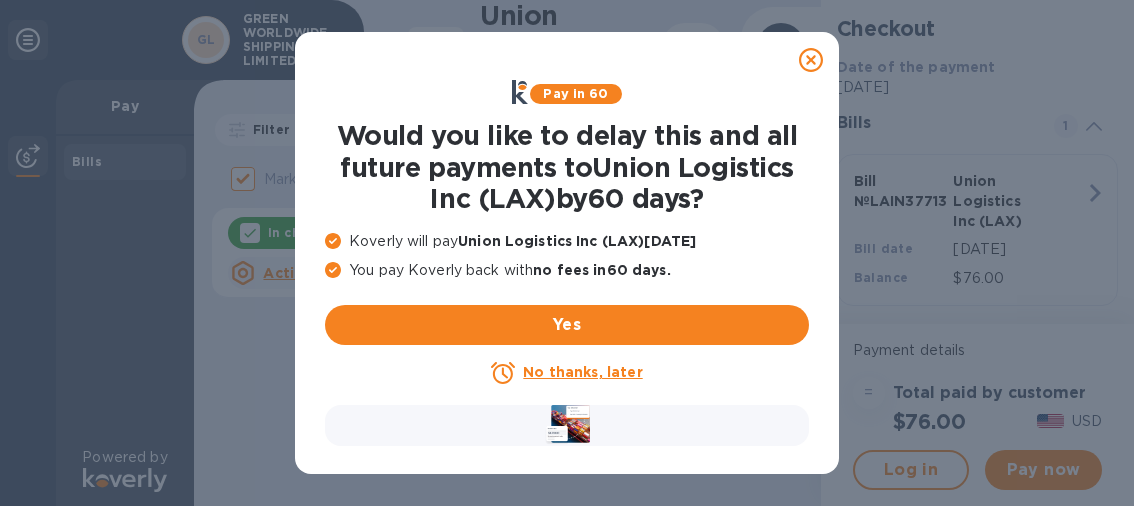 click on "No thanks, later" at bounding box center [582, 372] 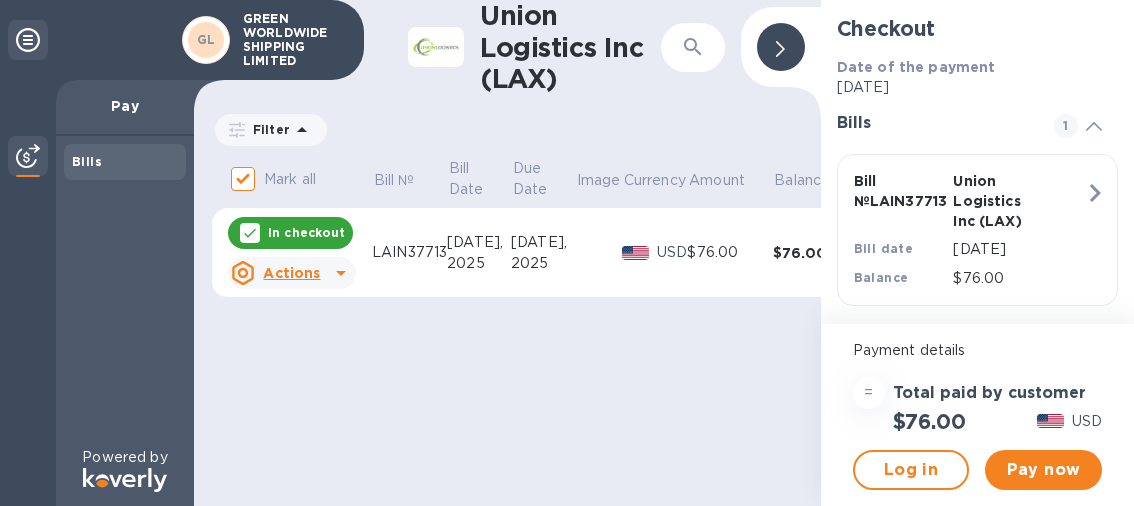 click on "In checkout" at bounding box center [306, 232] 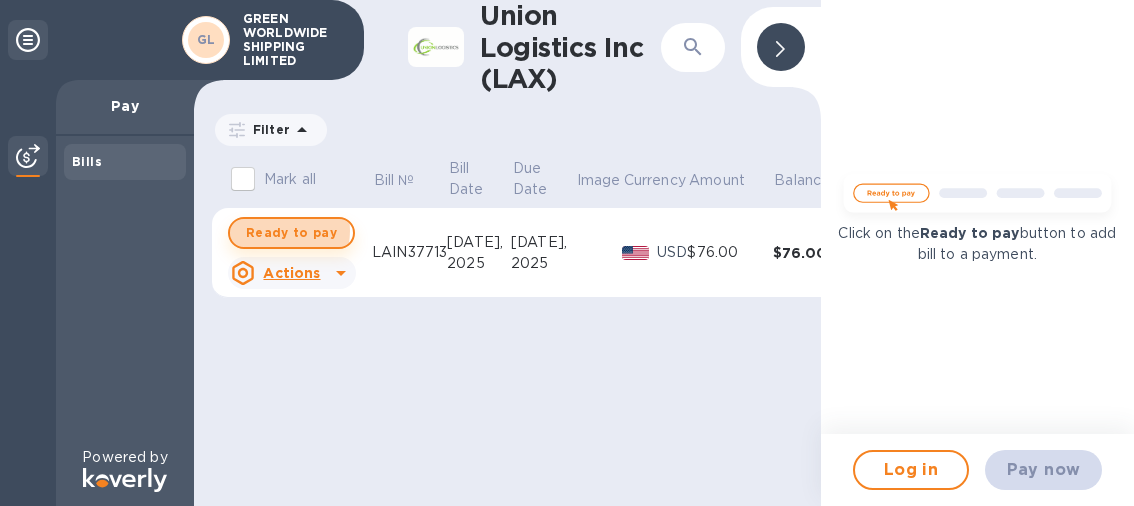 click on "Ready to pay" at bounding box center [291, 233] 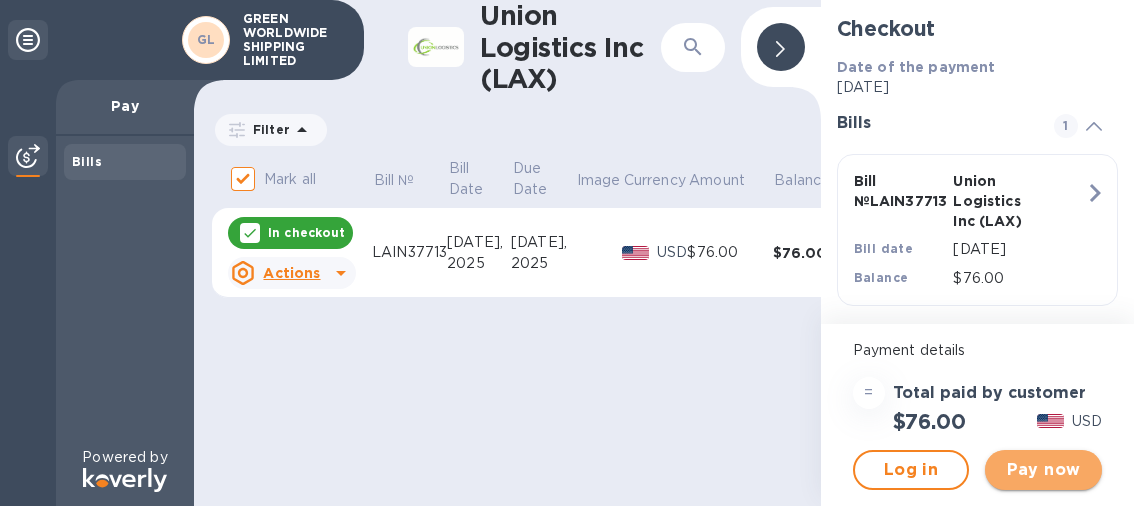click on "Pay now" at bounding box center [1043, 470] 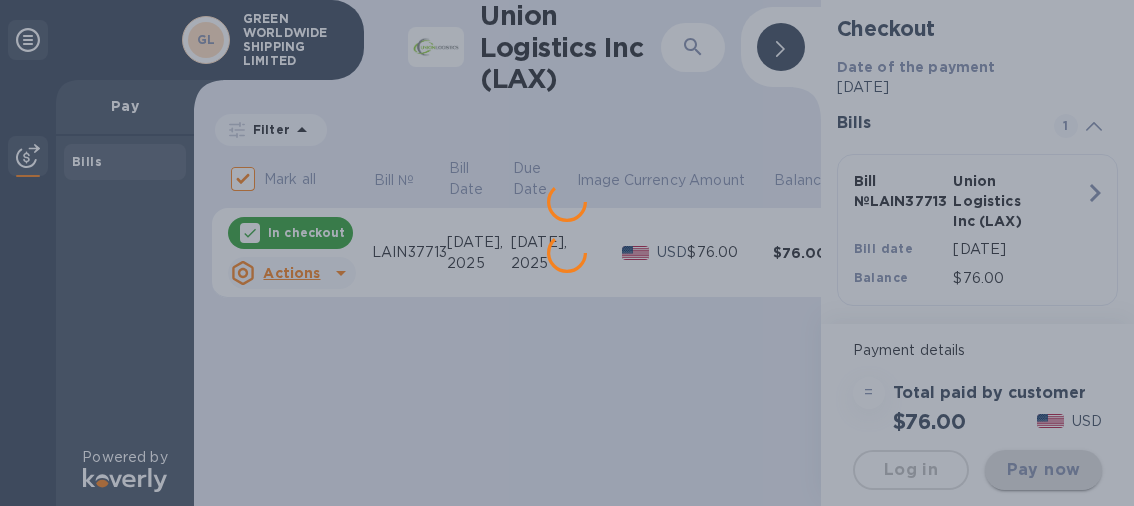 scroll, scrollTop: 0, scrollLeft: 0, axis: both 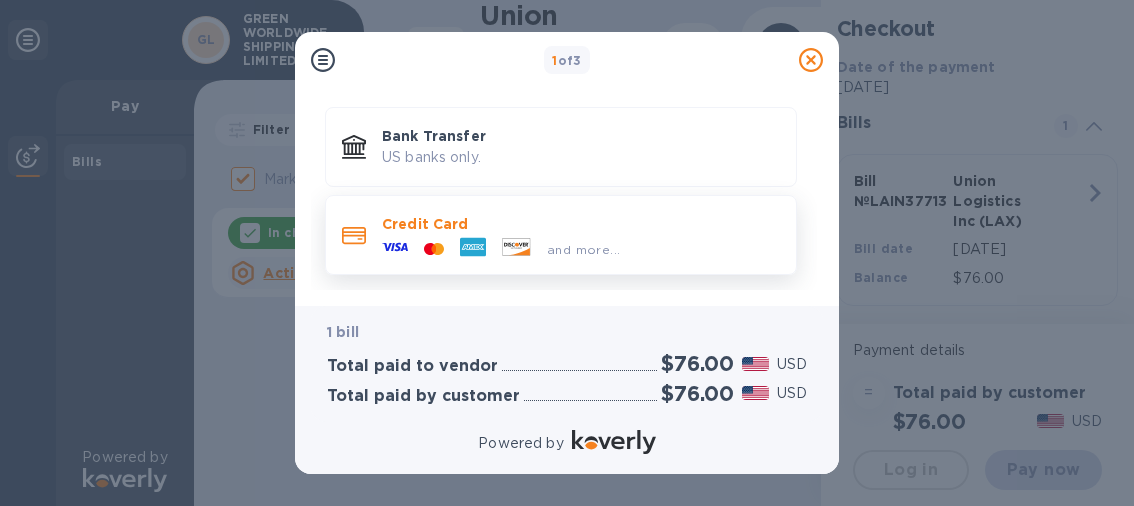 click on "Credit Card" at bounding box center [581, 224] 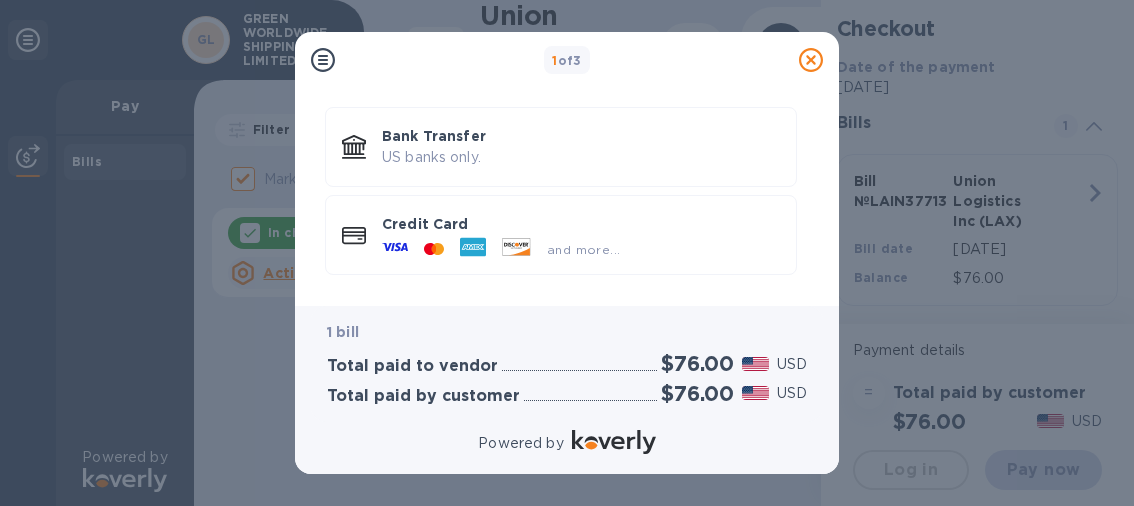 scroll, scrollTop: 0, scrollLeft: 0, axis: both 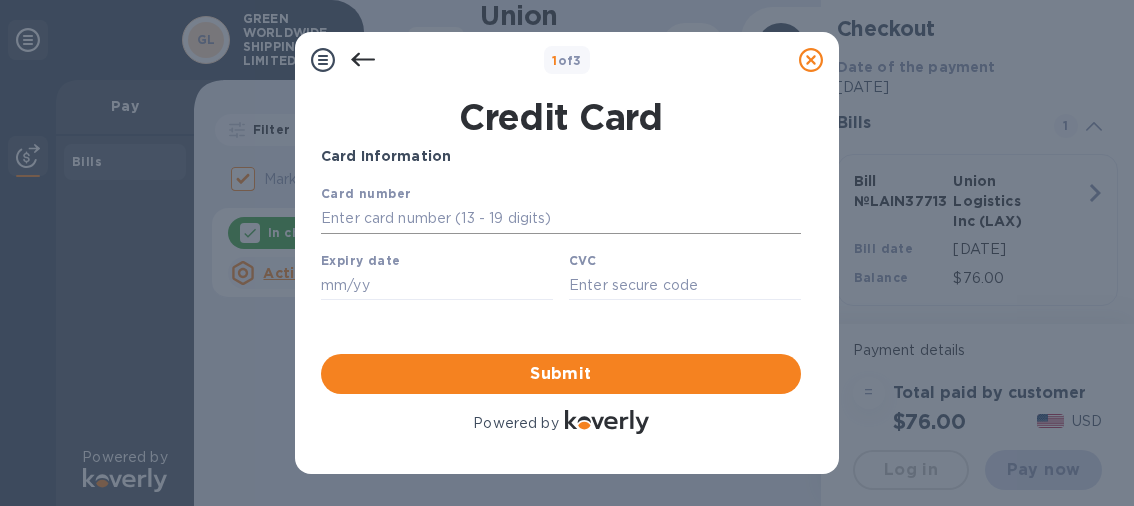 click at bounding box center [561, 219] 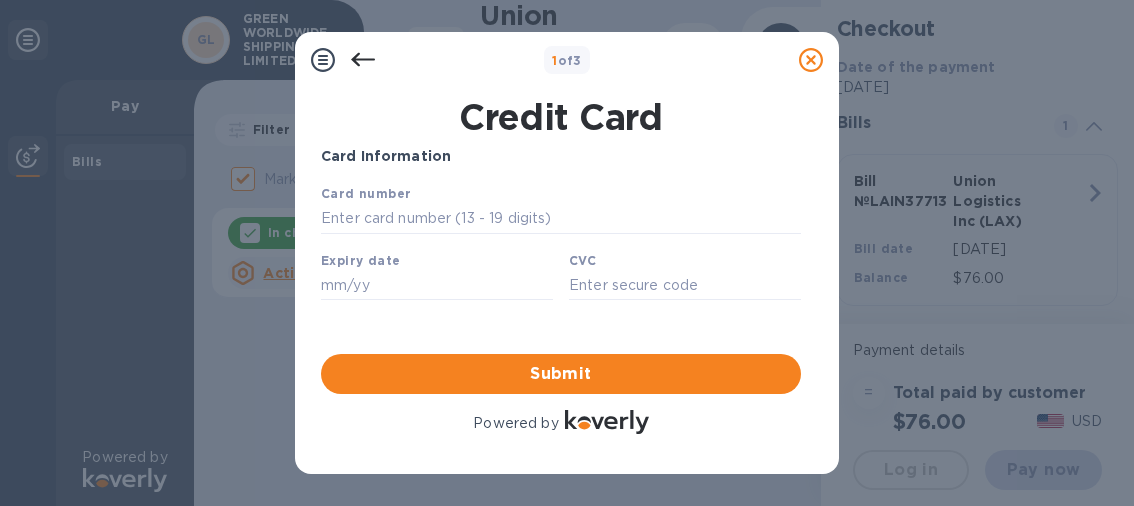 click 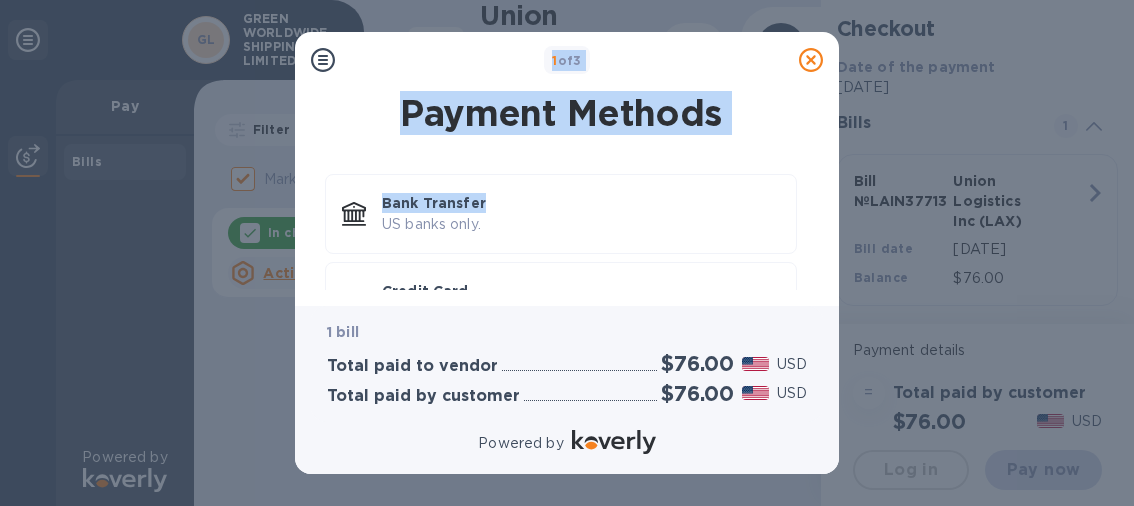 drag, startPoint x: 494, startPoint y: 39, endPoint x: 490, endPoint y: 149, distance: 110.0727 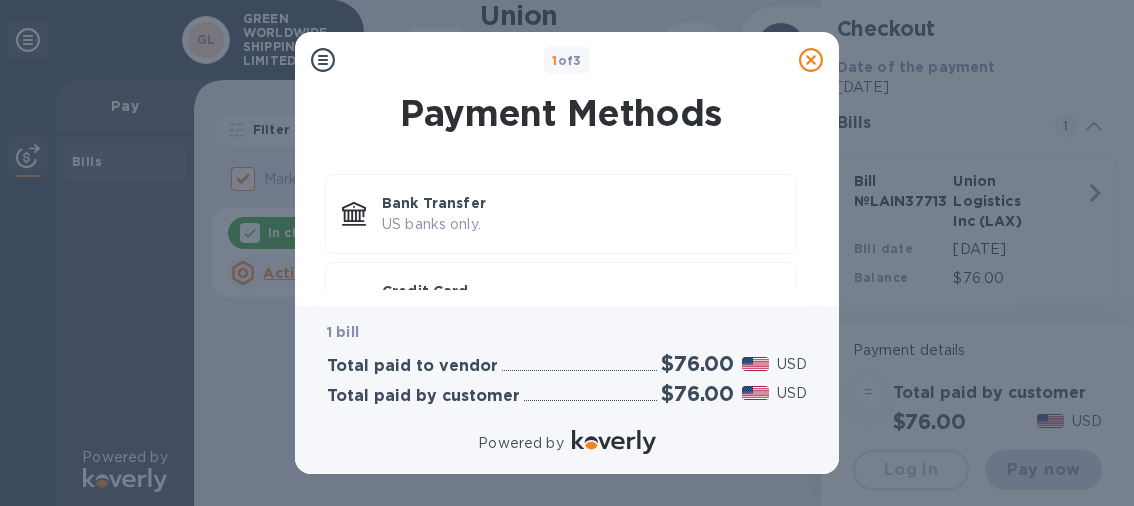 click on "1 bill Total paid to vendor $76.00 USD Total paid by customer $76.00 USD" at bounding box center (567, 363) 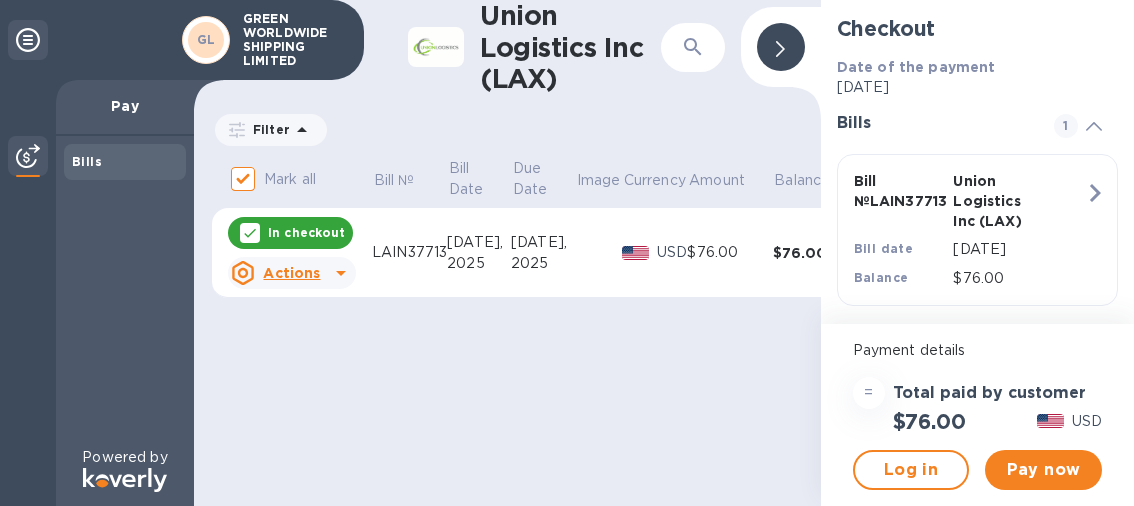 click on "Union Logistics Inc (LAX) ​ Filter Amount   Mark all Bill № Bill Date Due Date Image Currency Amount Balance In checkout Actions LAIN37713 [DATE] [DATE] USD $76.00 $76.00" at bounding box center (507, 253) 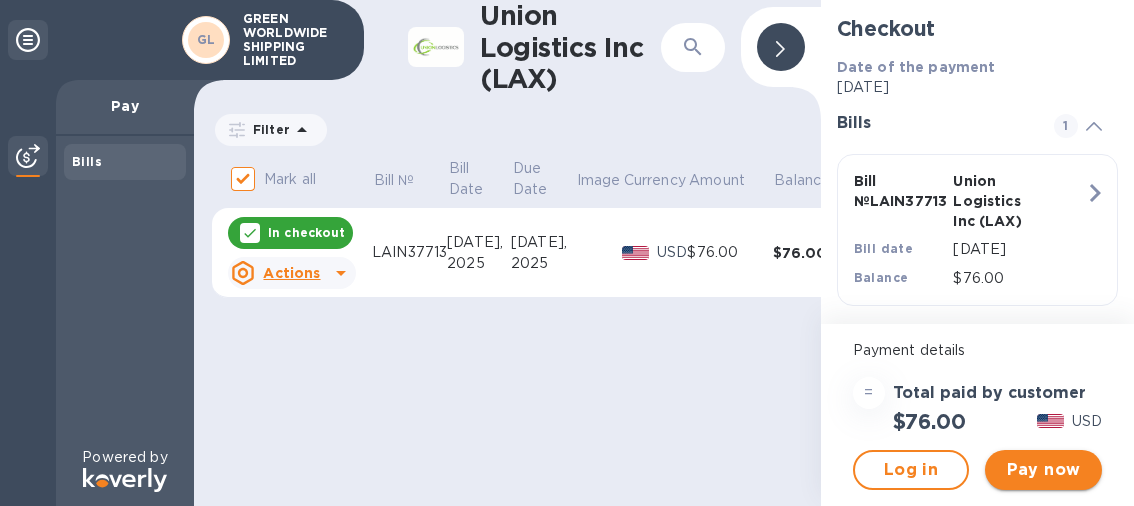 click on "Pay now" at bounding box center (1043, 470) 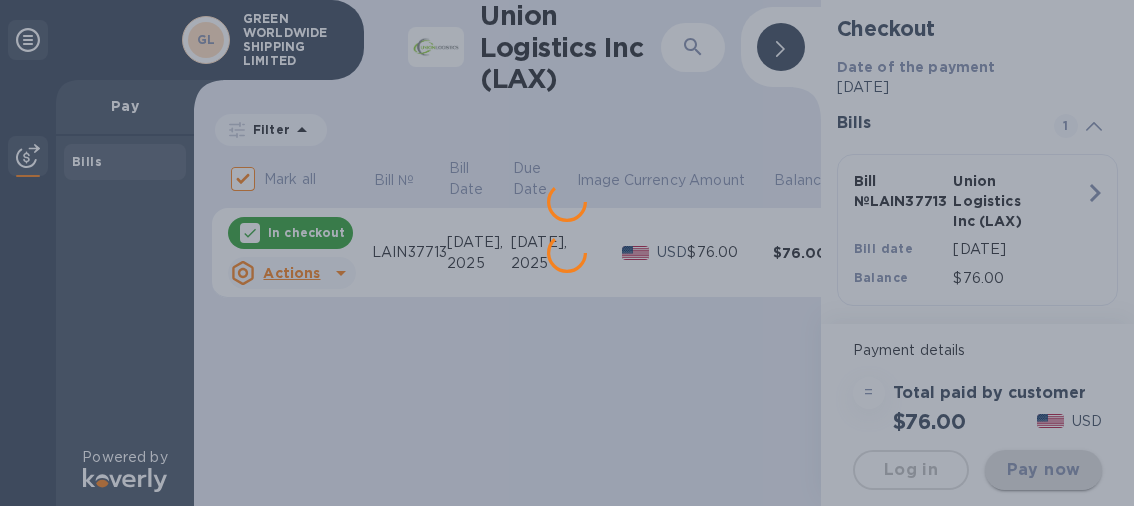 scroll, scrollTop: 0, scrollLeft: 0, axis: both 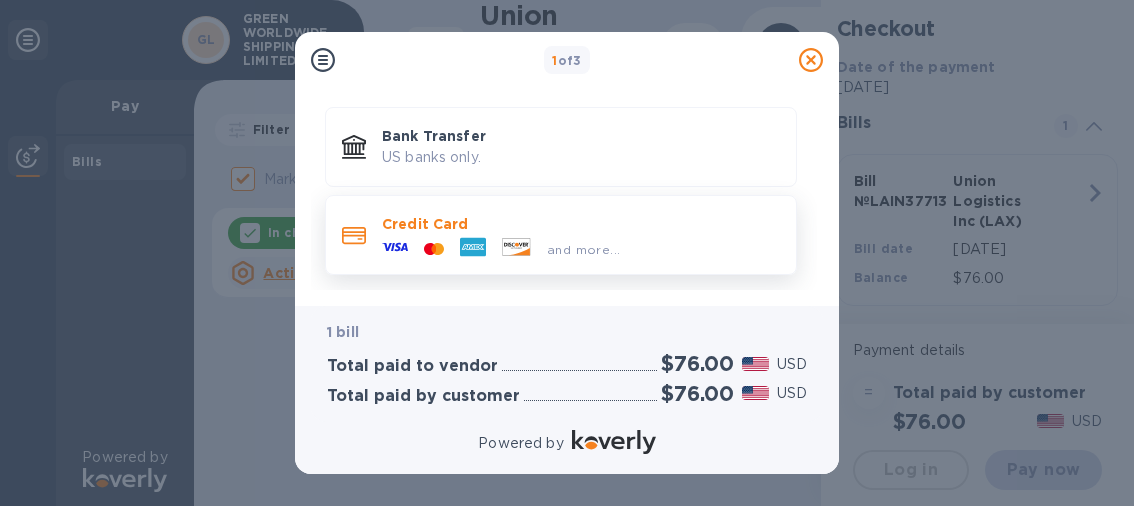 click 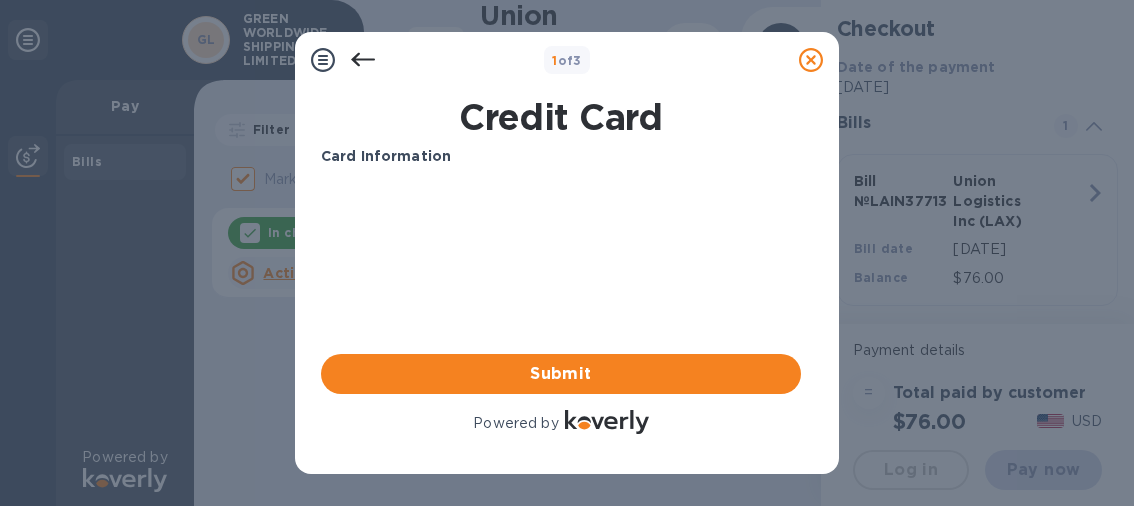 scroll, scrollTop: 0, scrollLeft: 0, axis: both 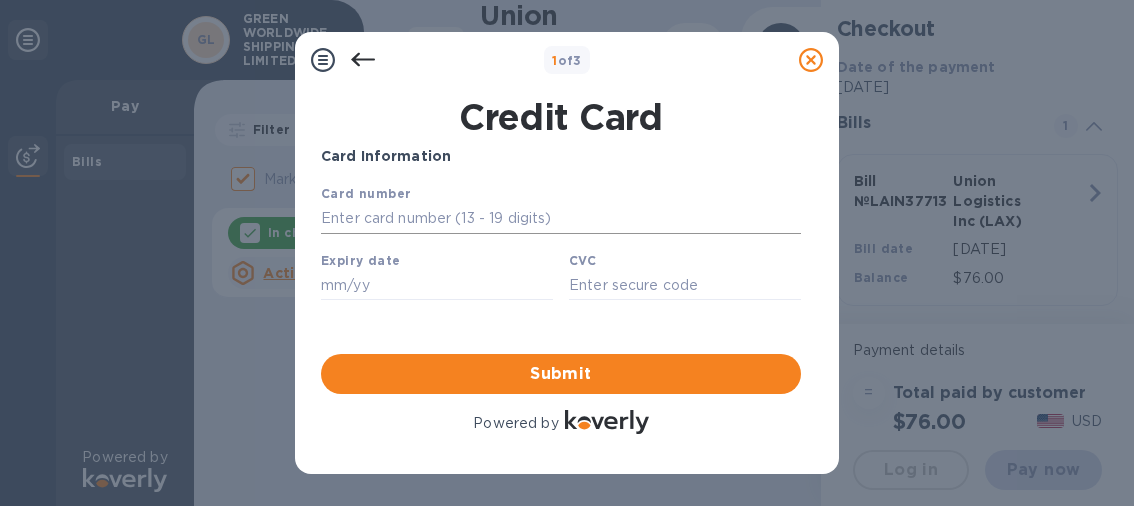 click at bounding box center [561, 219] 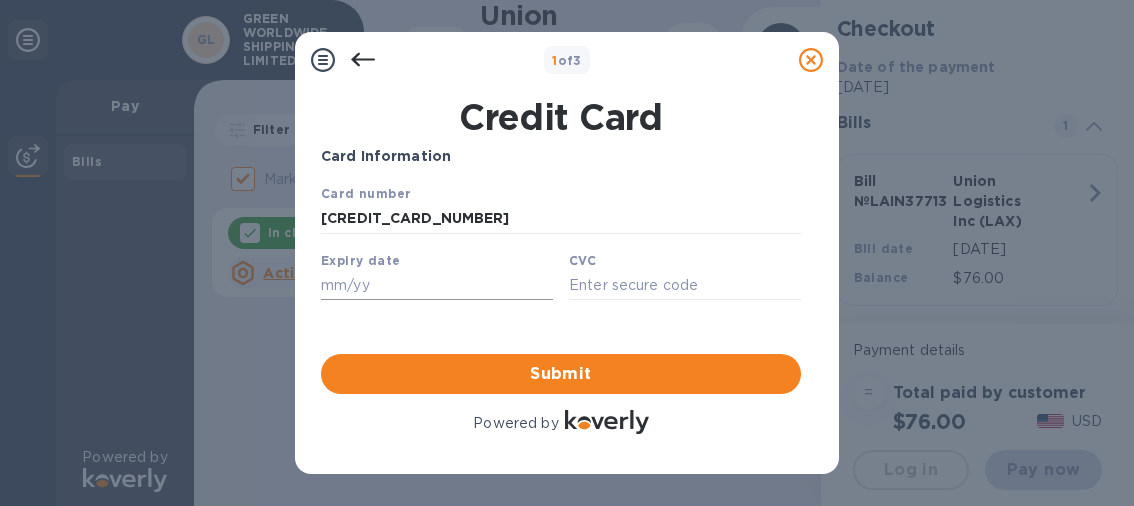type on "[CREDIT_CARD_NUMBER]" 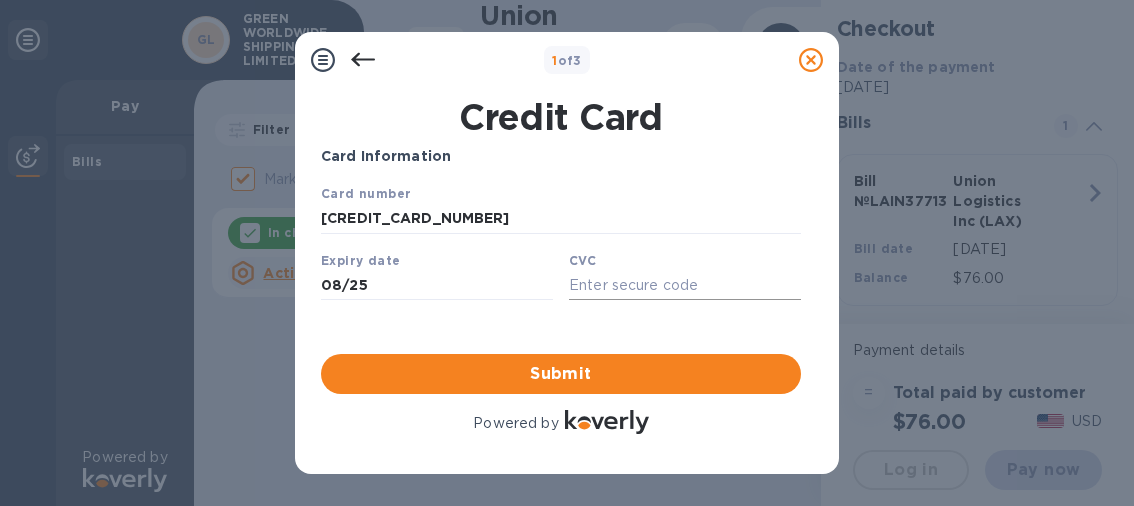 type on "08/25" 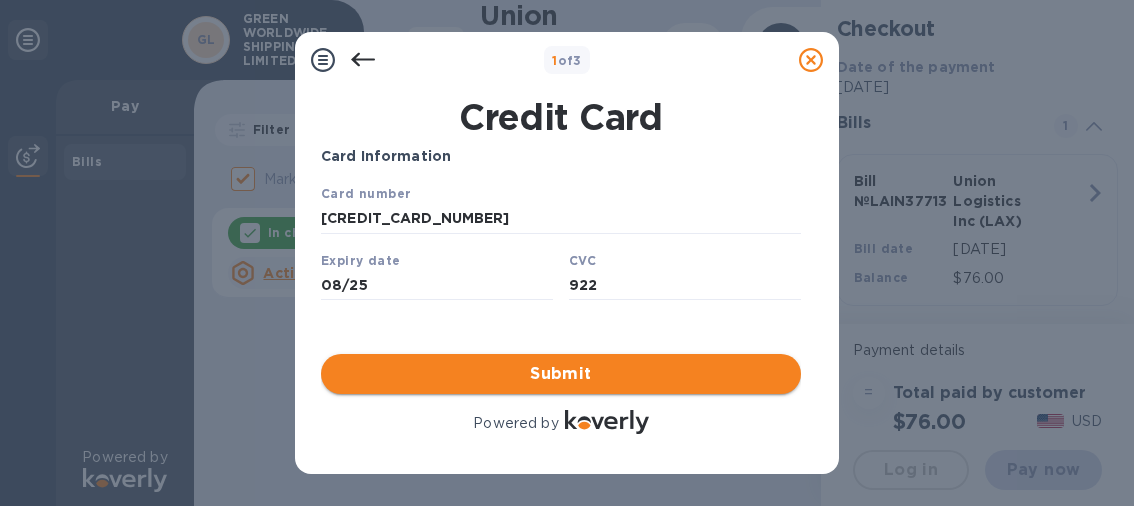 type on "922" 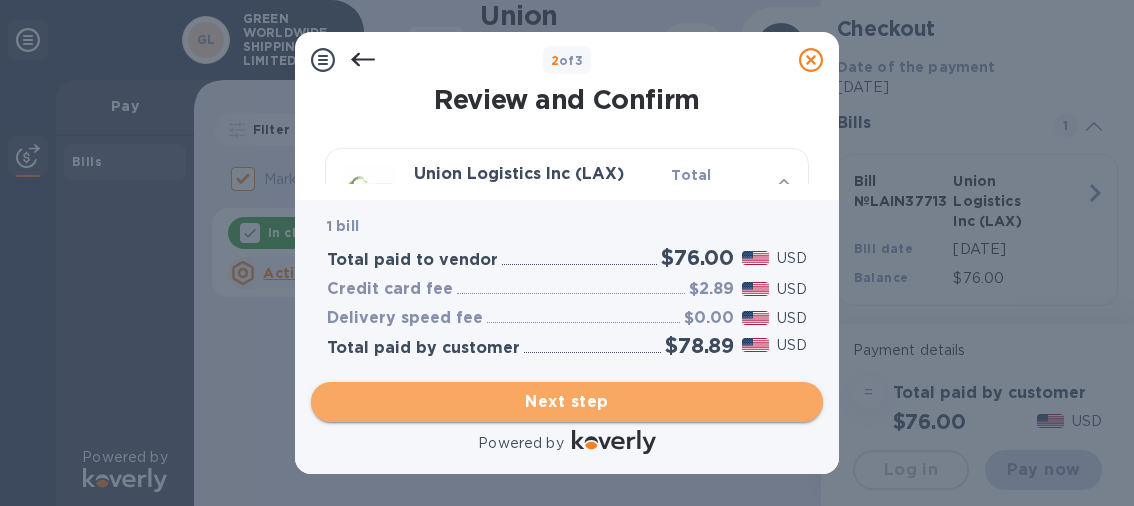 click on "Next step" at bounding box center [567, 402] 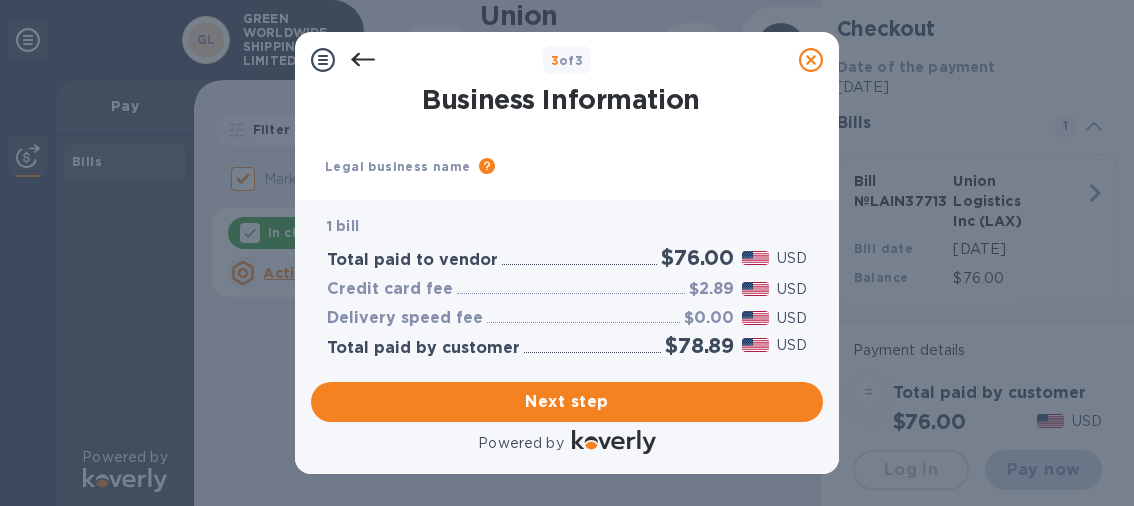 click on "Please provide the legal name that appears on your SS-4 form issued by the IRS when the company was formed." at bounding box center [634, 167] 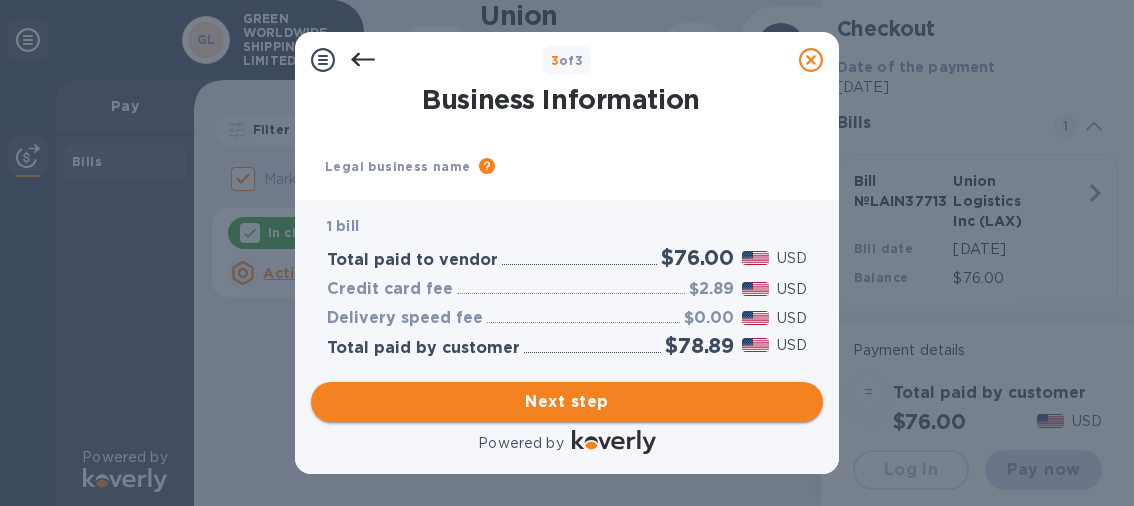 click on "Next step" at bounding box center (567, 402) 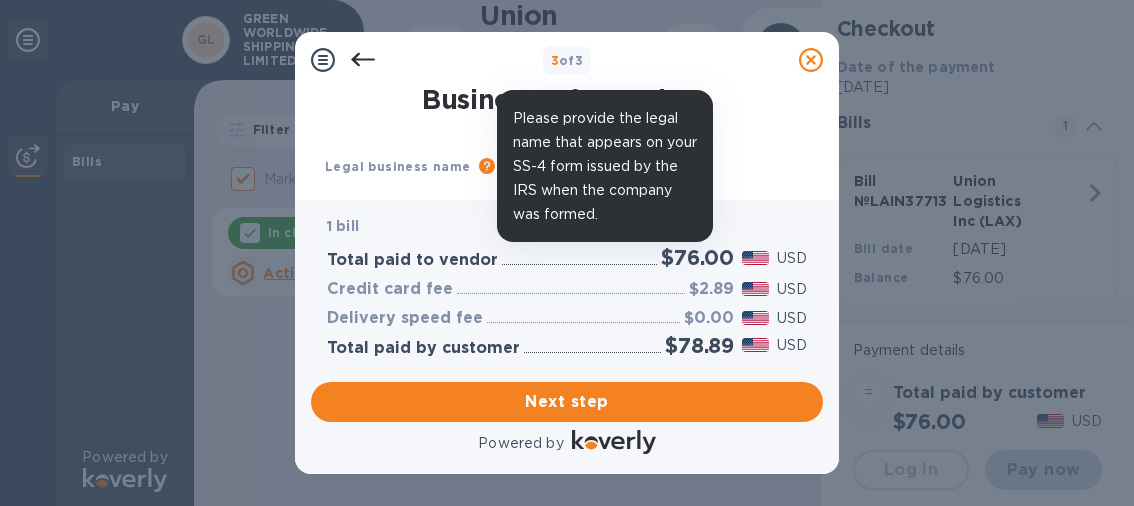 click 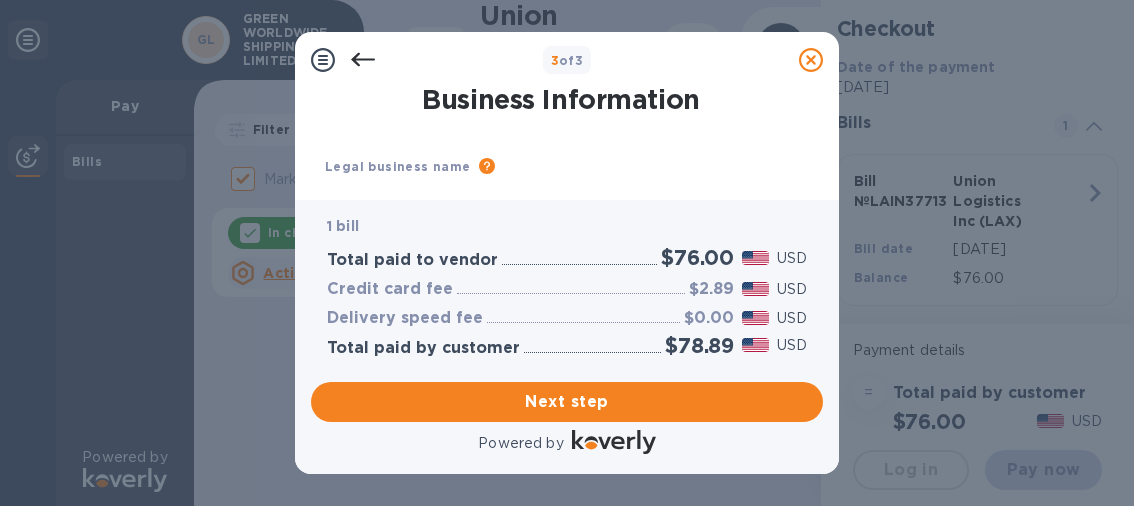 click on "1 bill" at bounding box center (567, 226) 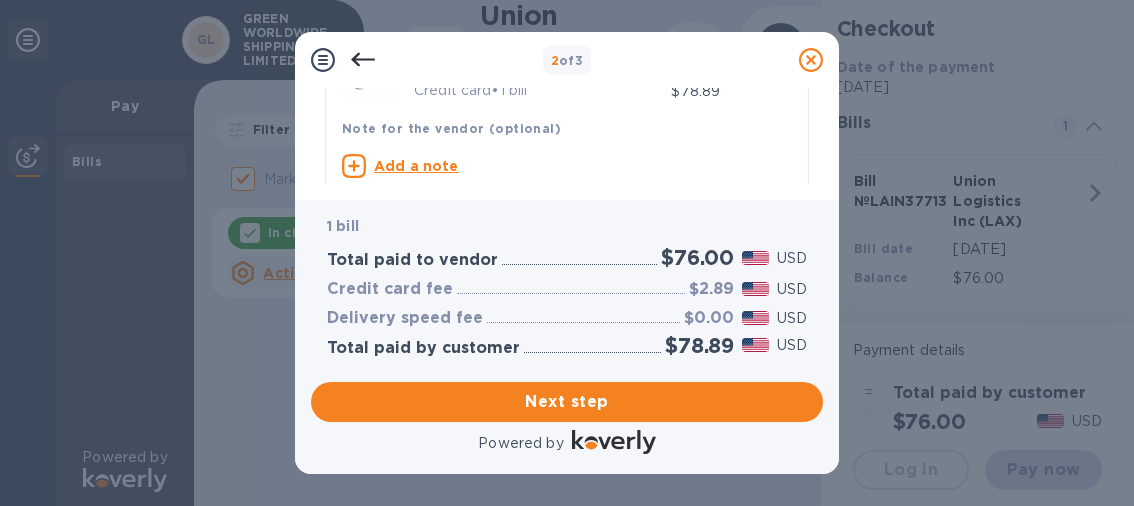 scroll, scrollTop: 113, scrollLeft: 0, axis: vertical 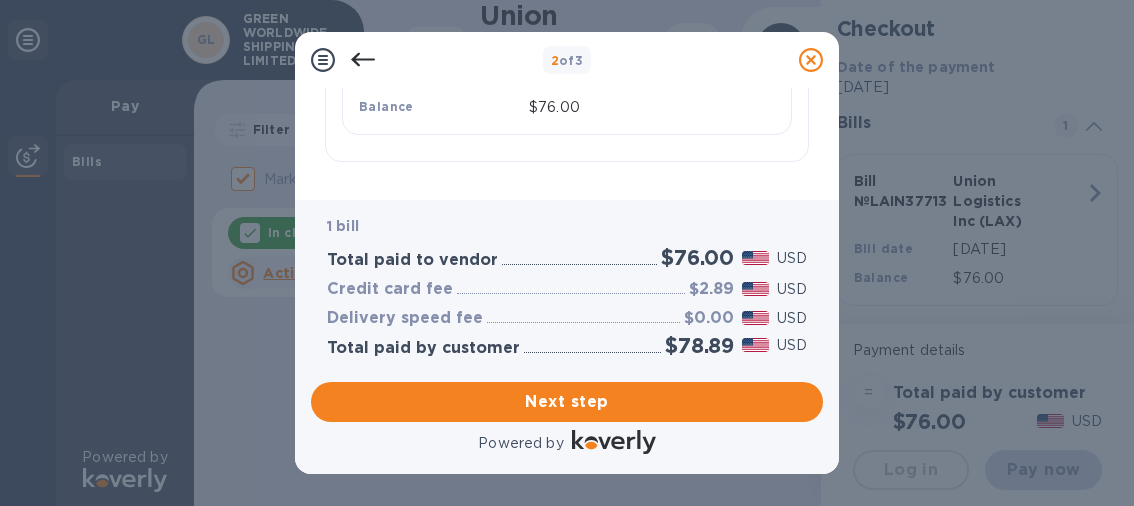 click 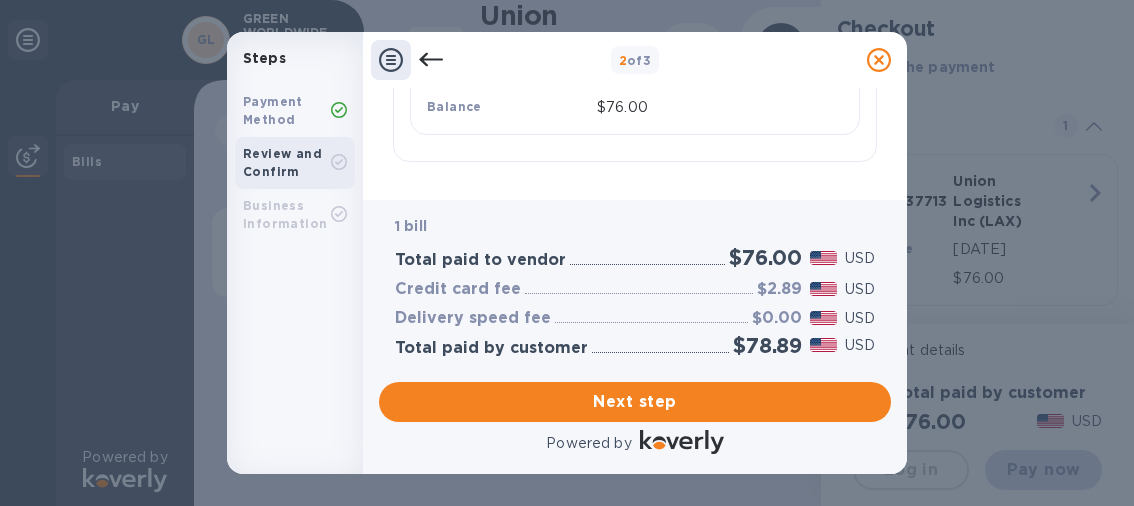 click on "Business Information" at bounding box center (285, 214) 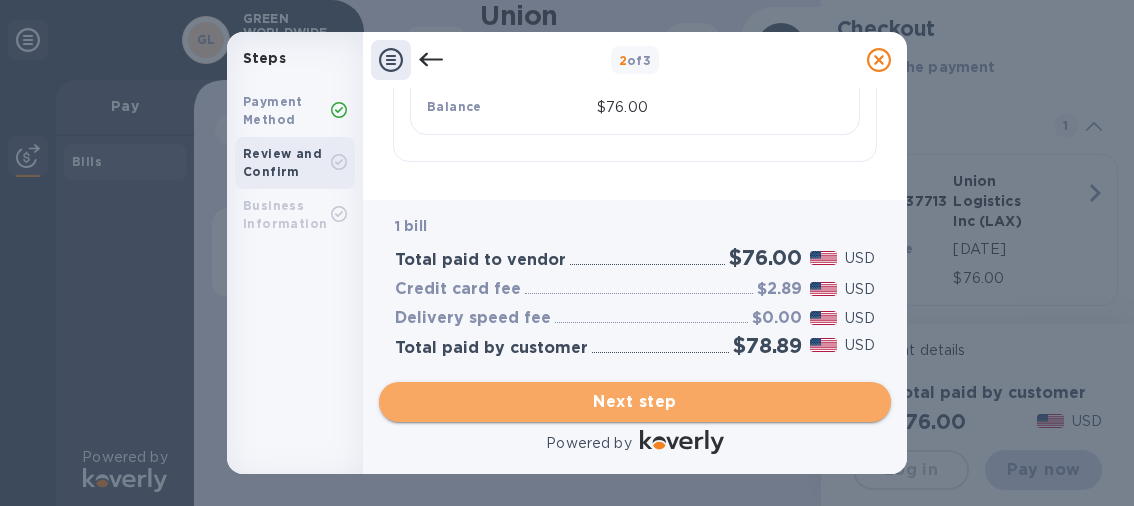 click on "Next step" at bounding box center [635, 402] 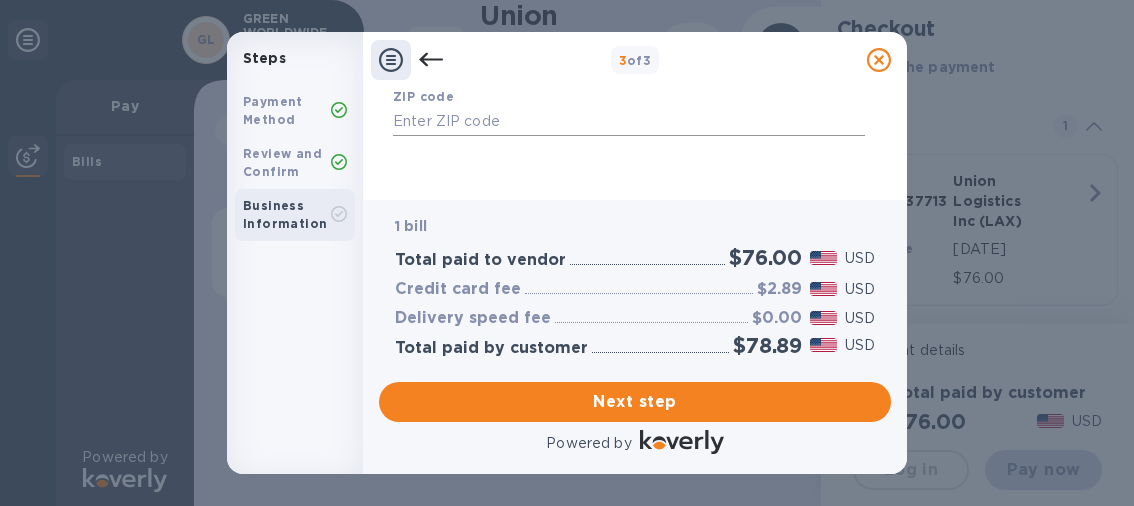 click at bounding box center [629, 122] 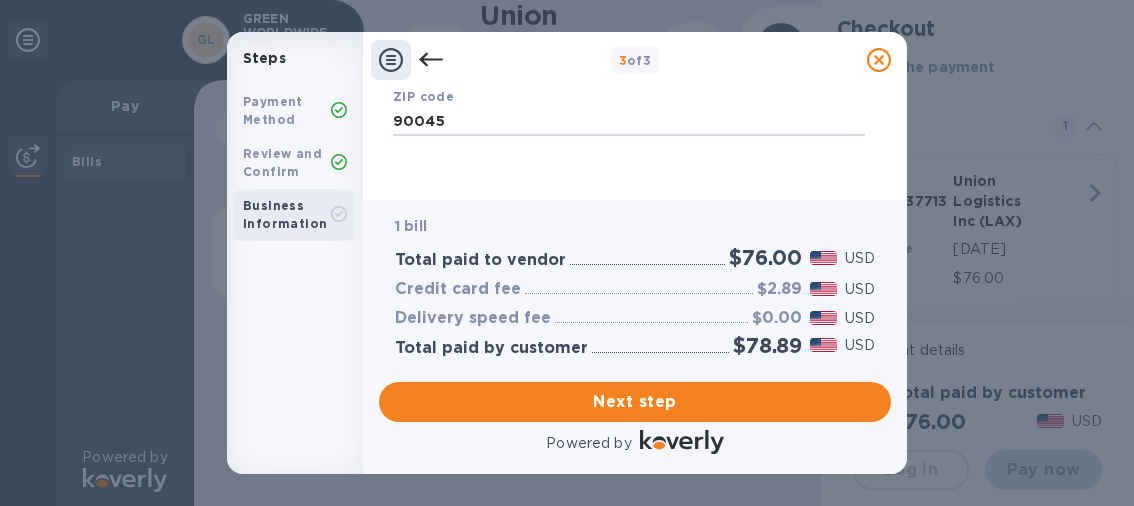 type on "90045" 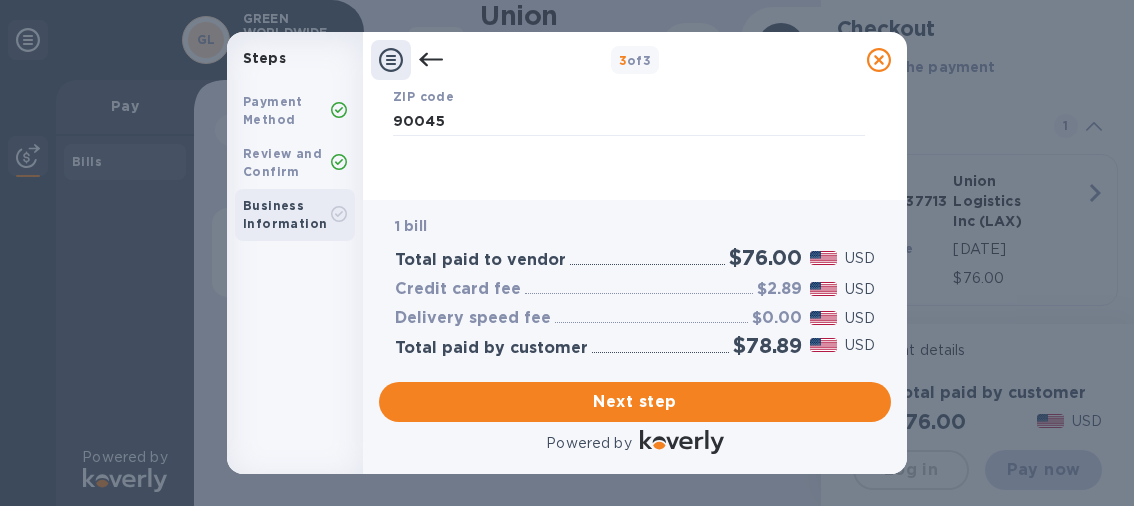 click on "ZIP code 90045" at bounding box center [629, 111] 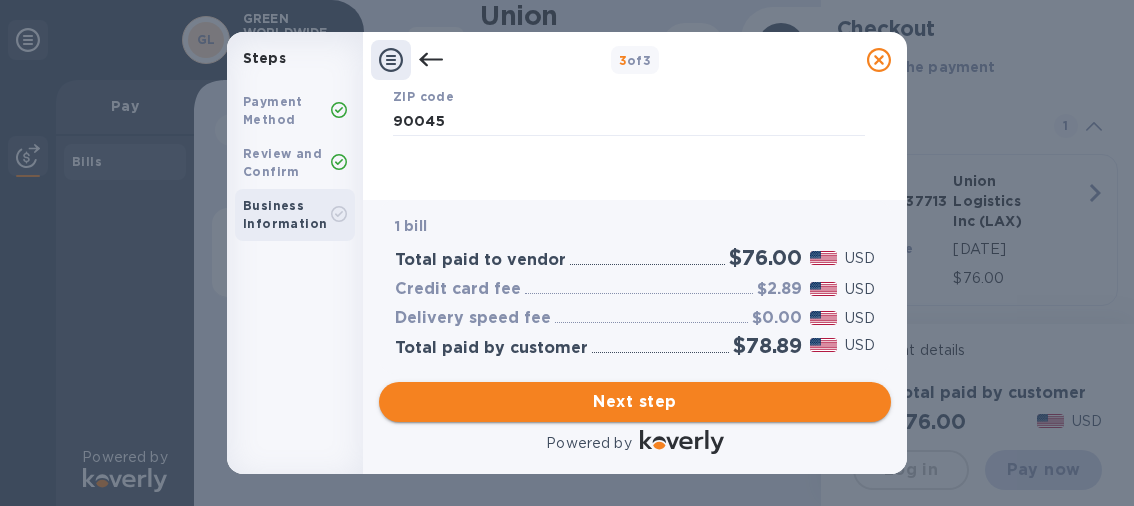 click on "Next step" at bounding box center [635, 402] 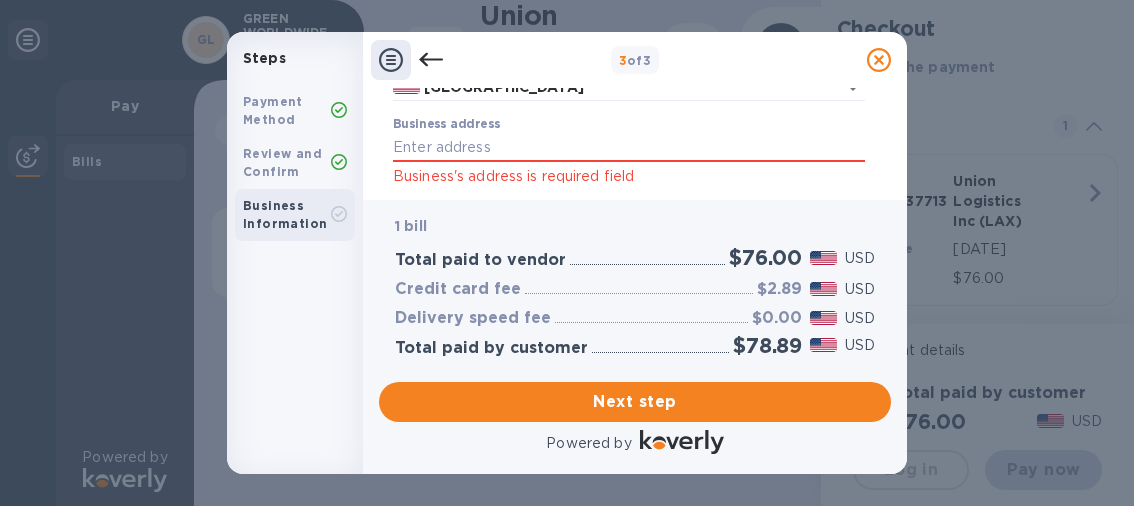 scroll, scrollTop: 200, scrollLeft: 0, axis: vertical 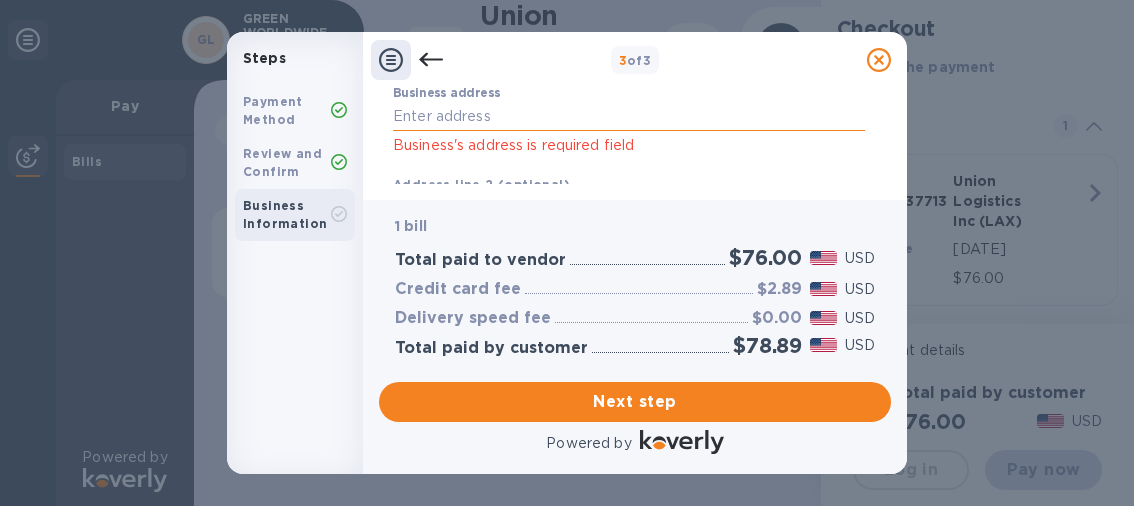 click on "Business address" at bounding box center [629, 117] 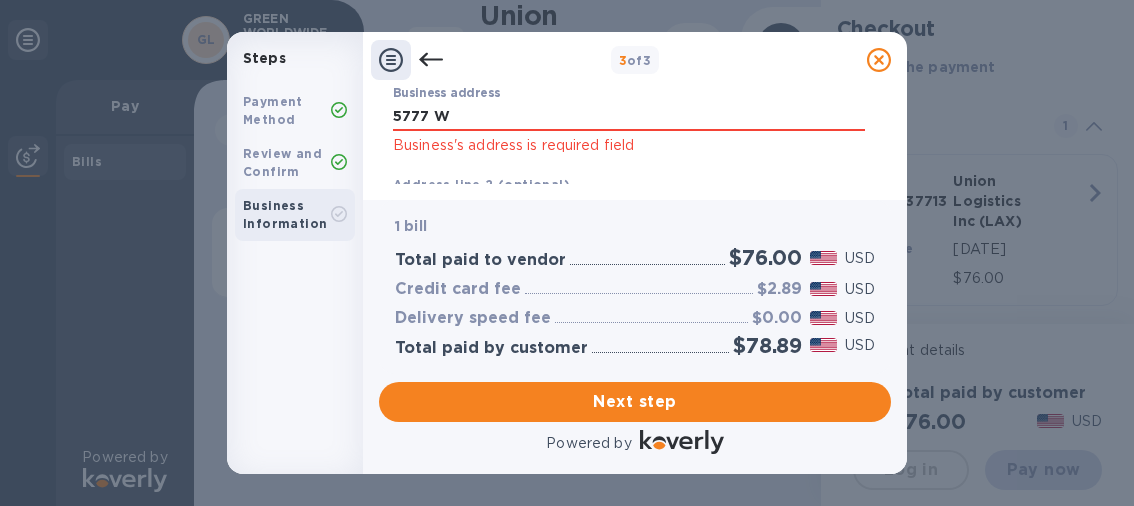 type on "[STREET_ADDRESS]" 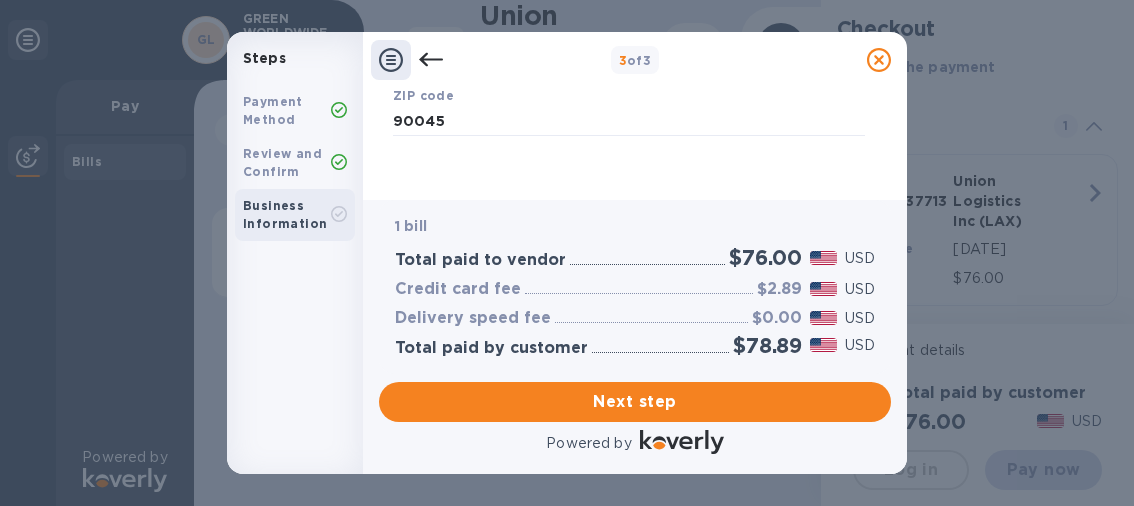 scroll, scrollTop: 514, scrollLeft: 0, axis: vertical 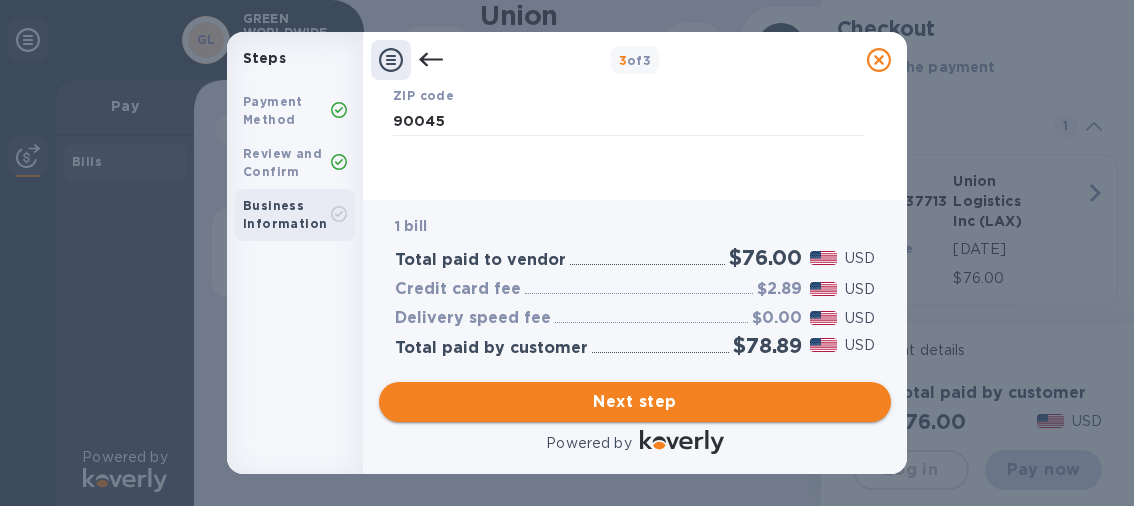 click on "Next step" at bounding box center (635, 402) 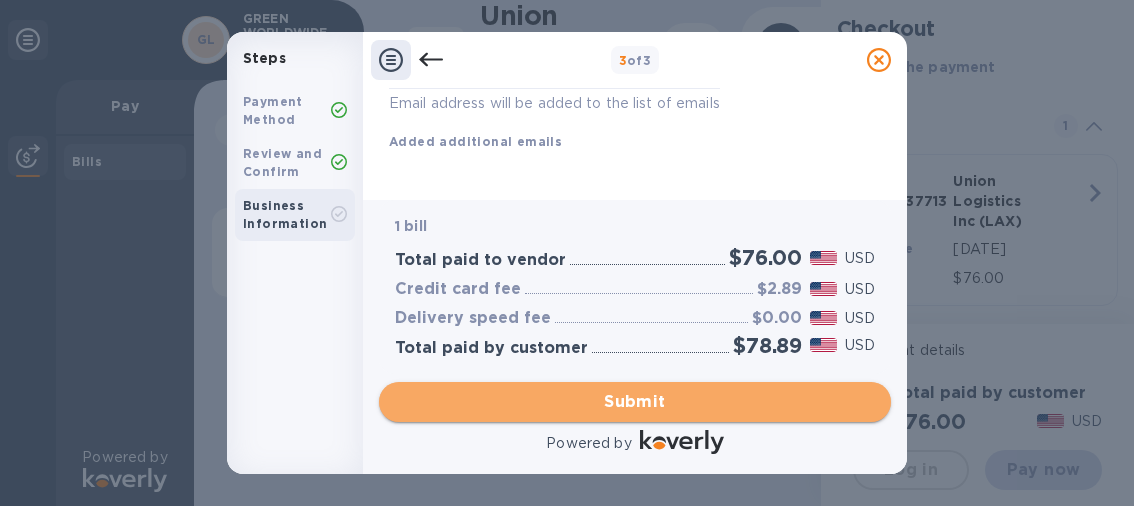 click on "Submit" at bounding box center [635, 402] 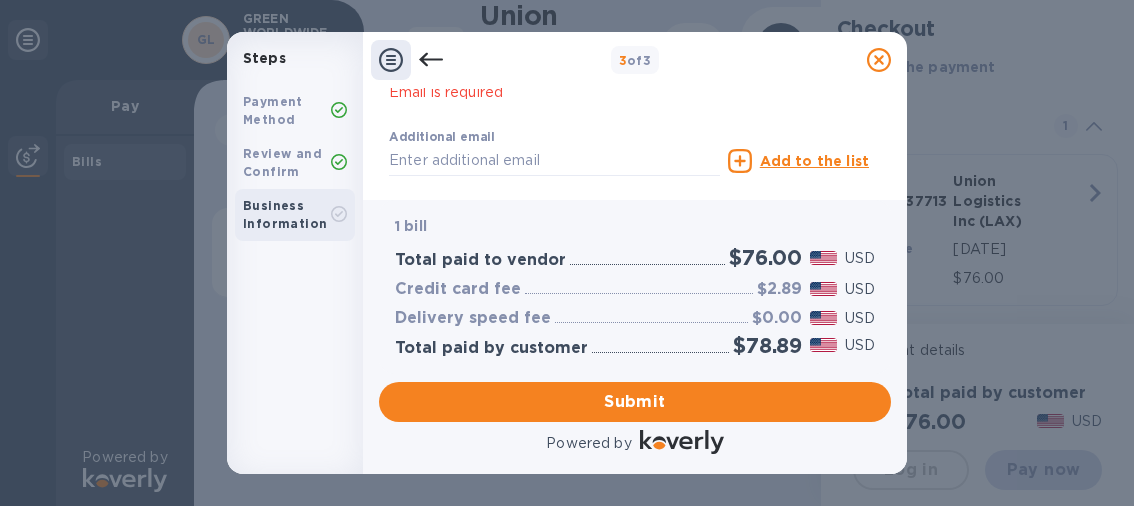 click on "Email is required" 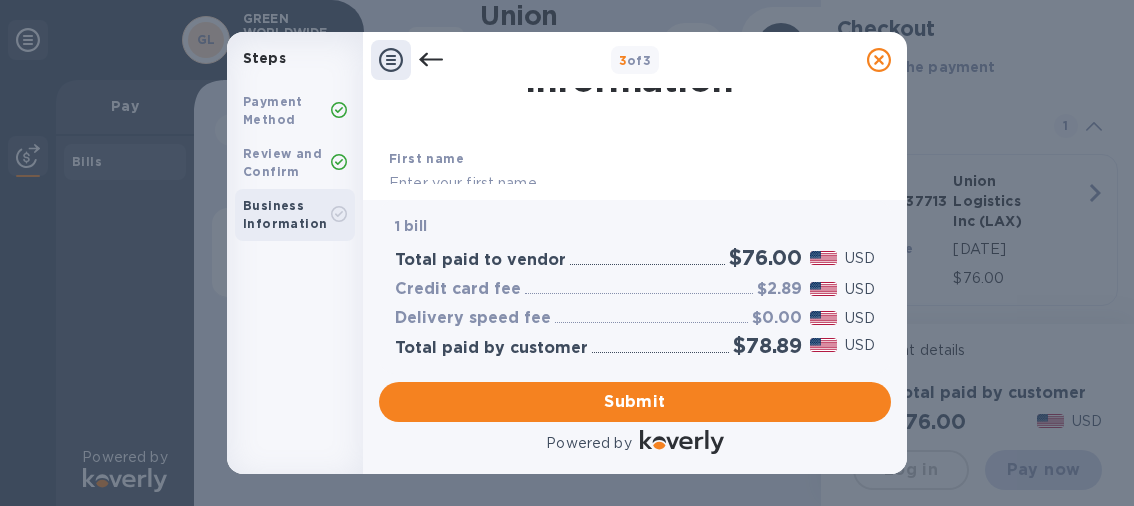 scroll, scrollTop: 100, scrollLeft: 0, axis: vertical 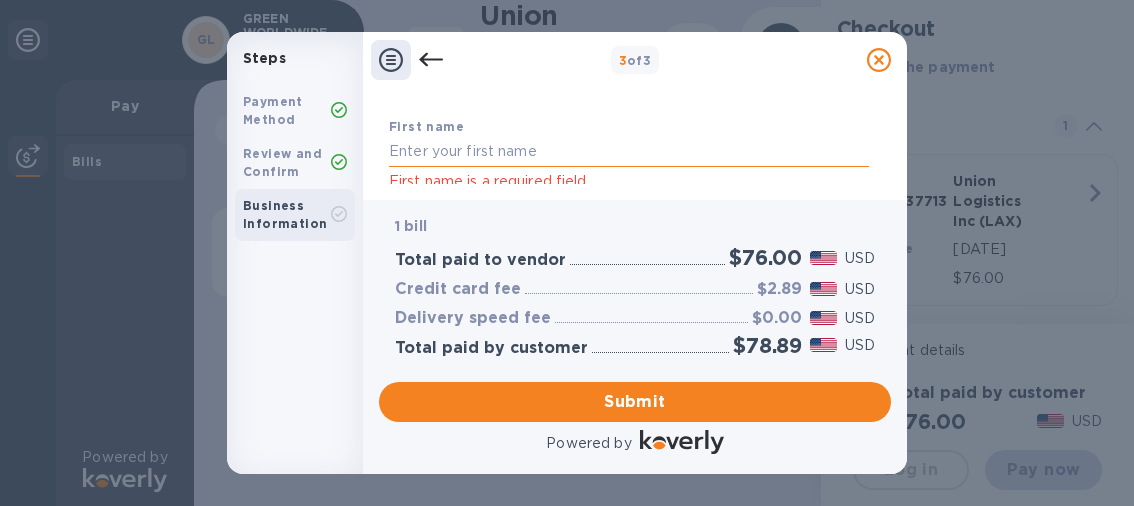 click at bounding box center (629, 152) 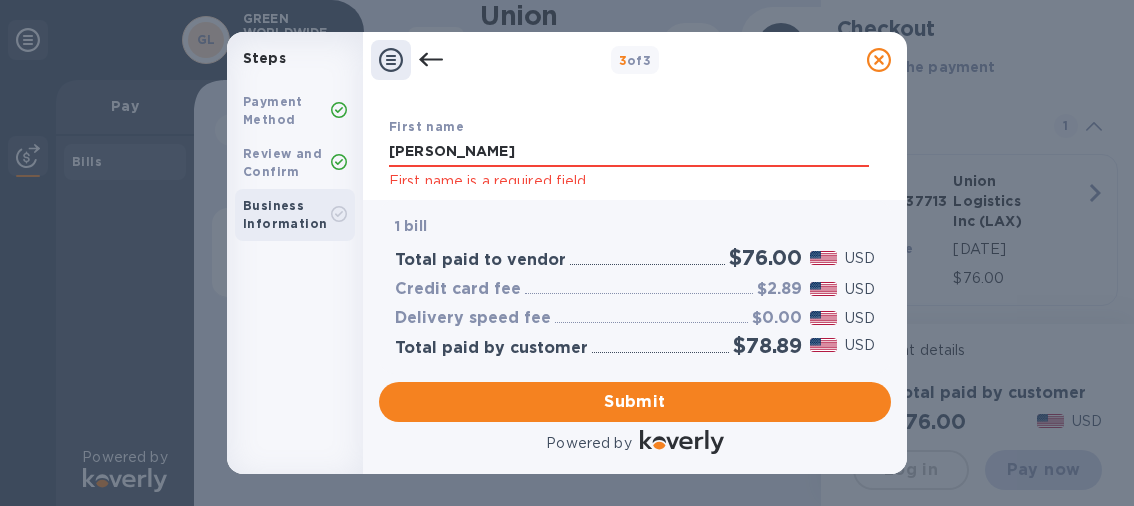 scroll, scrollTop: 200, scrollLeft: 0, axis: vertical 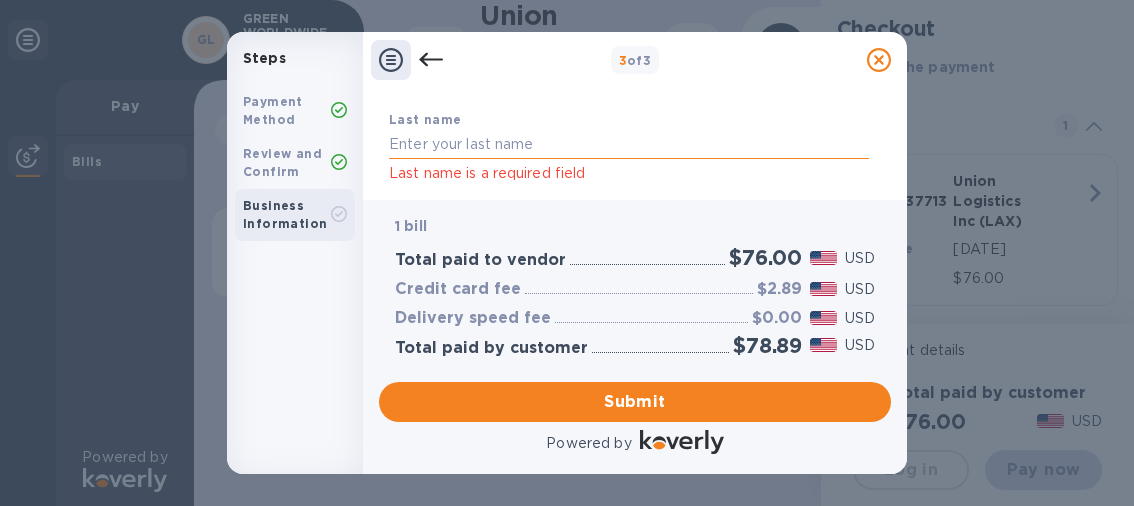 type on "[PERSON_NAME]" 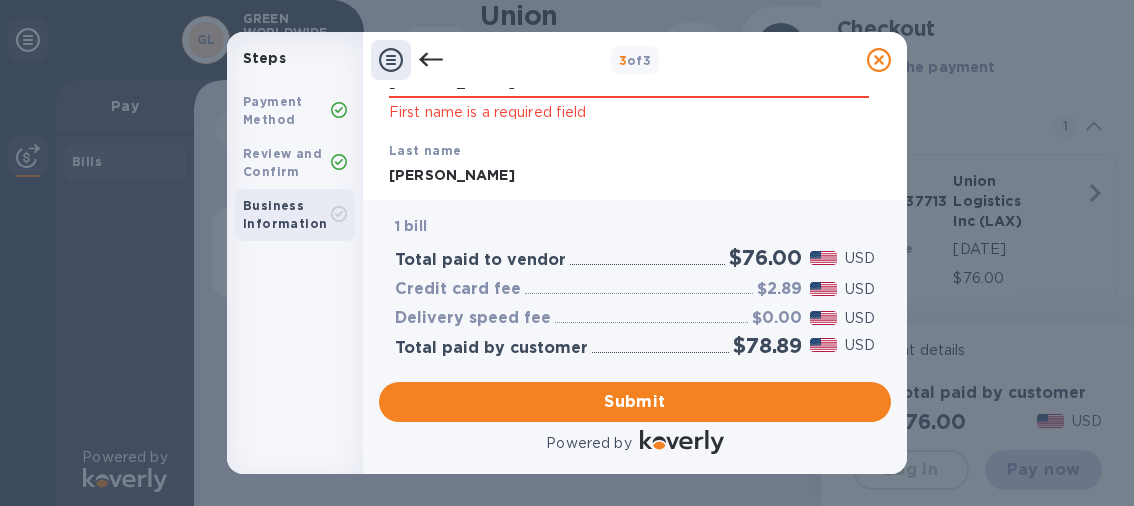 scroll, scrollTop: 200, scrollLeft: 0, axis: vertical 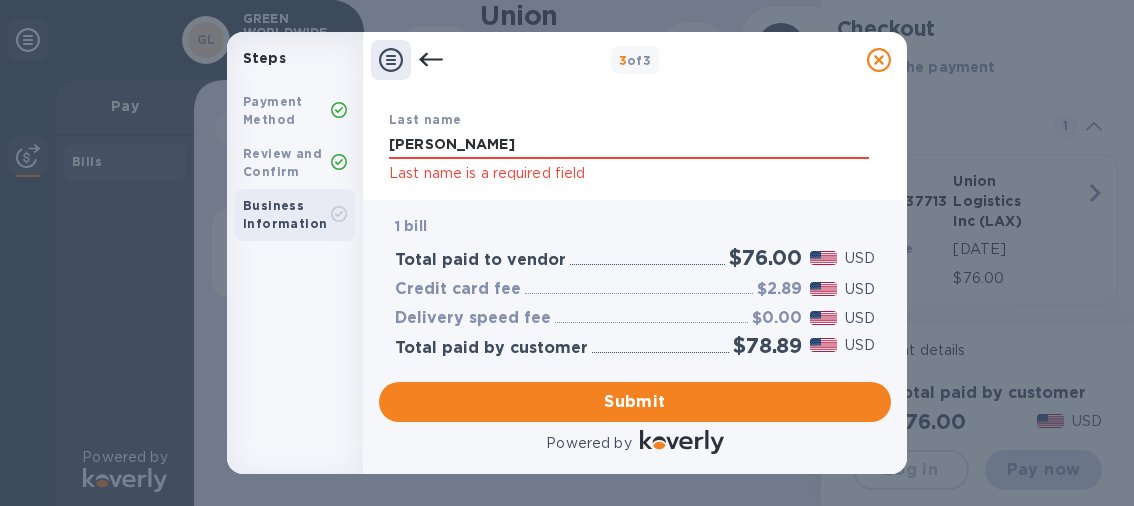 type on "[PERSON_NAME]" 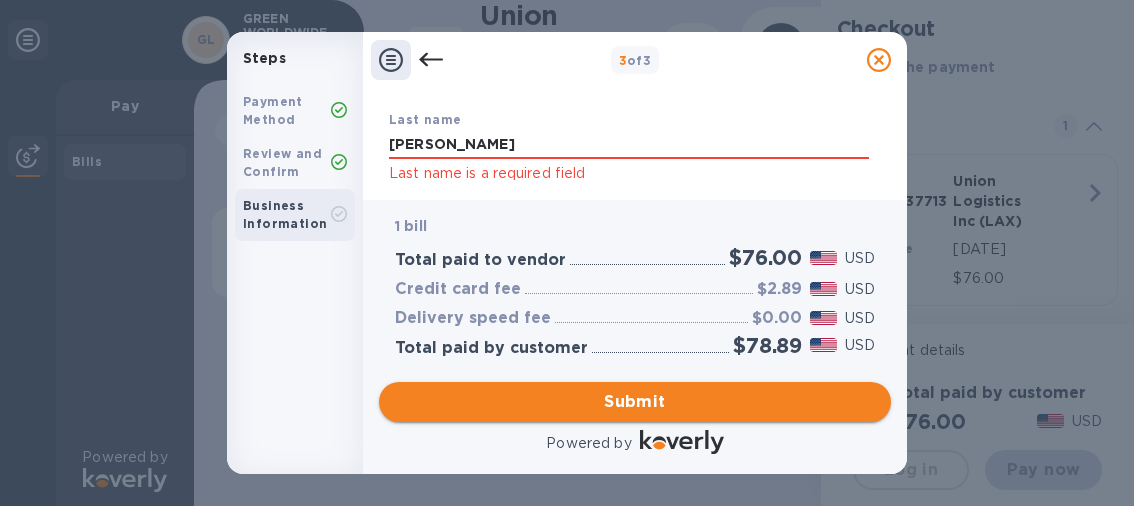 click on "Submit" at bounding box center [635, 402] 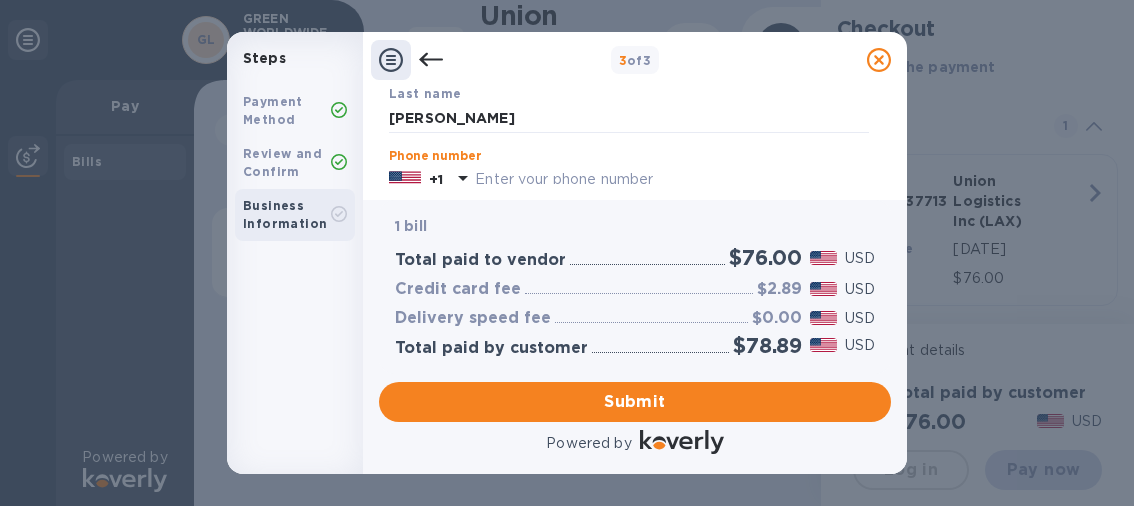 click at bounding box center (672, 180) 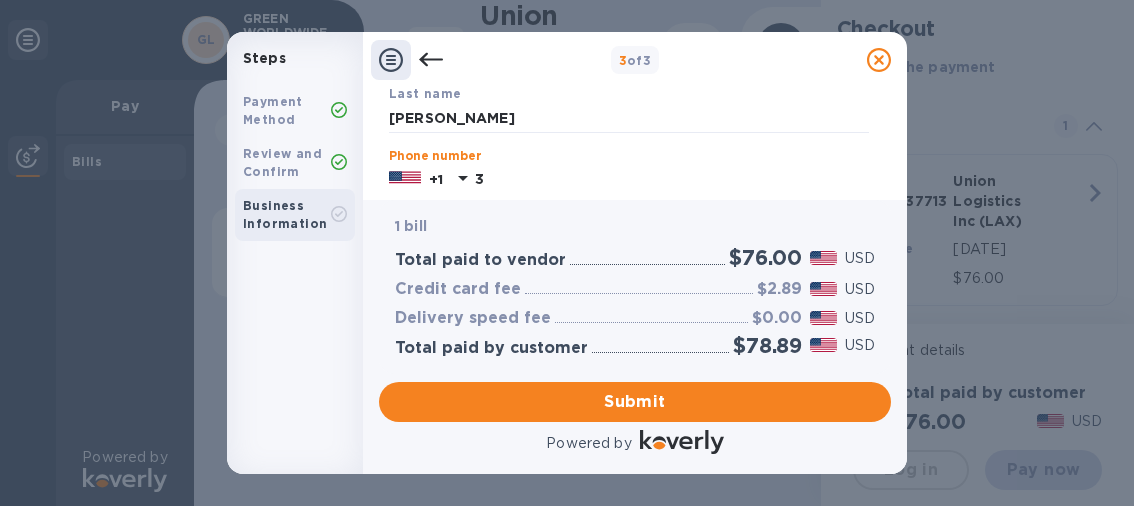 scroll, scrollTop: 204, scrollLeft: 0, axis: vertical 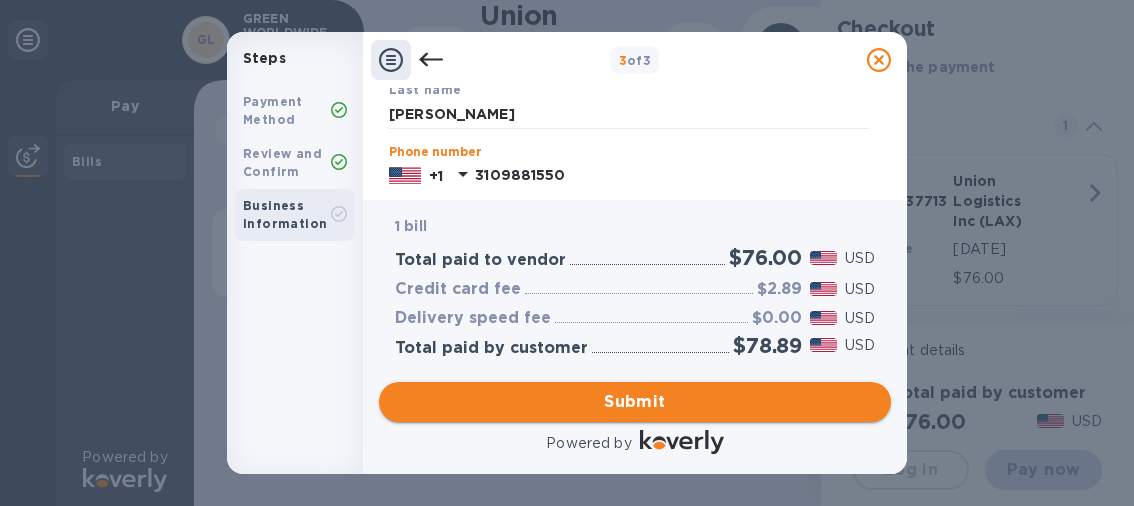 type on "3109881550" 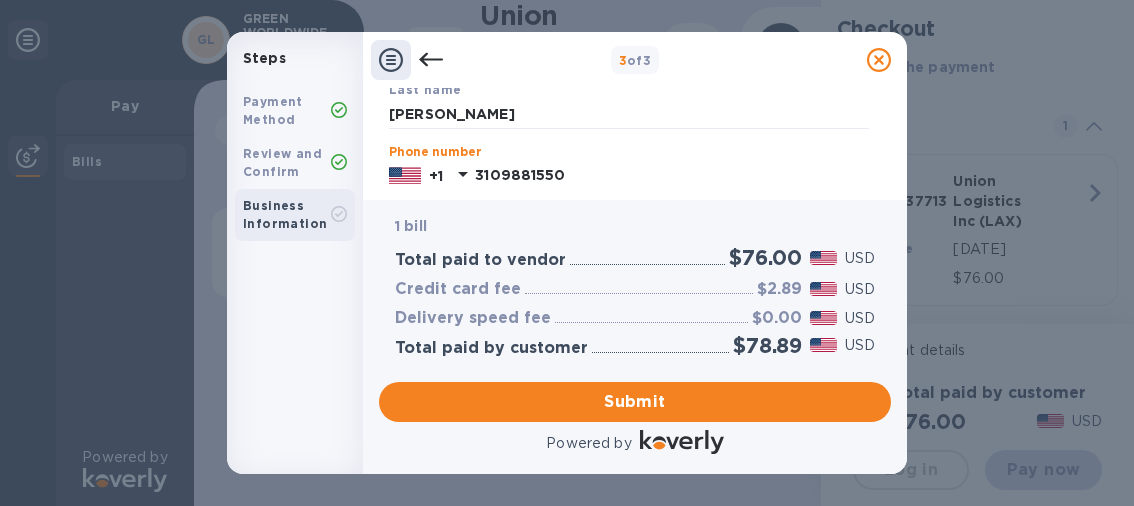 click on "3109881550" at bounding box center [672, 176] 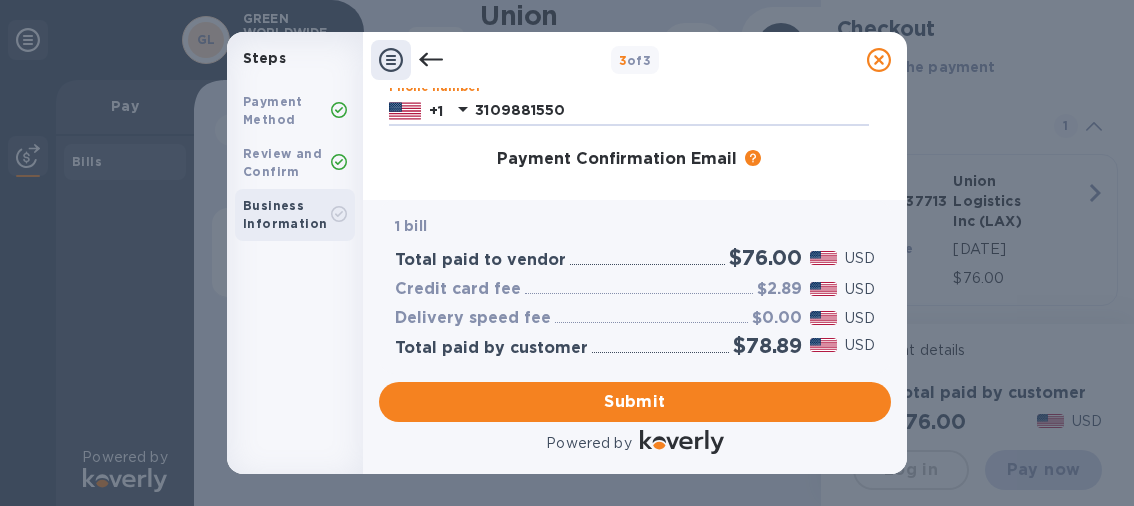 scroll, scrollTop: 300, scrollLeft: 0, axis: vertical 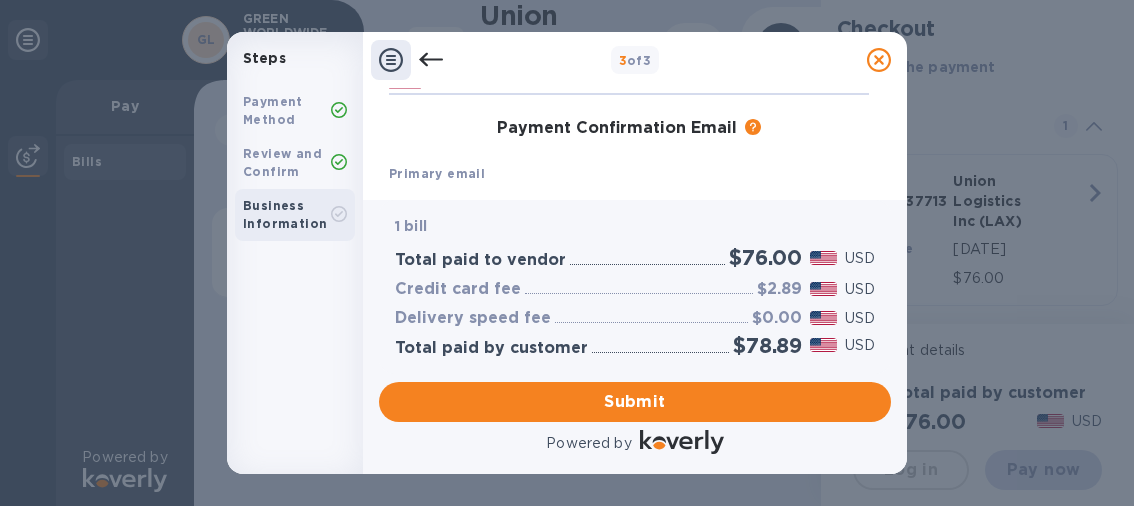 click on "Primary email" at bounding box center [437, 173] 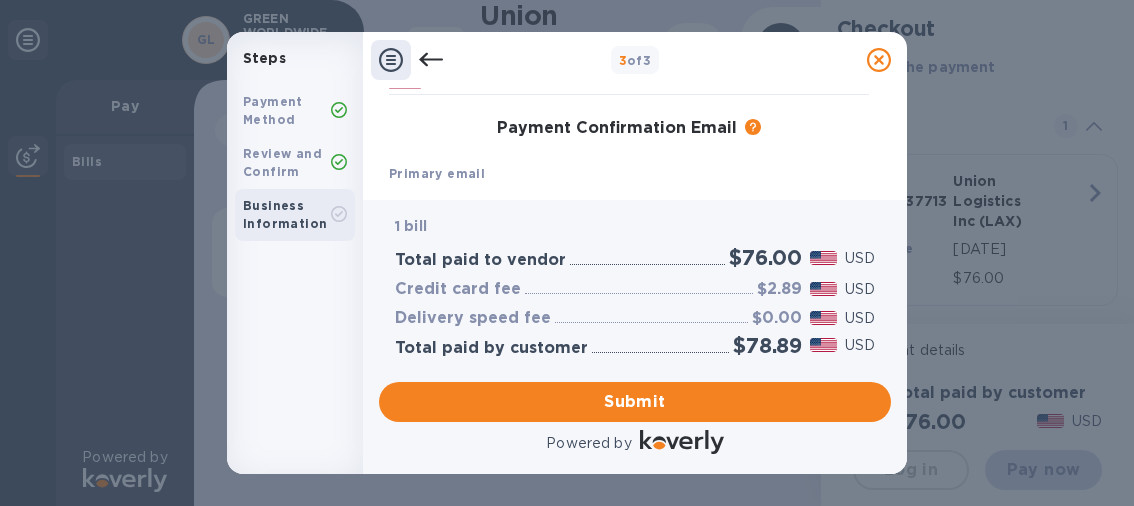 scroll, scrollTop: 400, scrollLeft: 0, axis: vertical 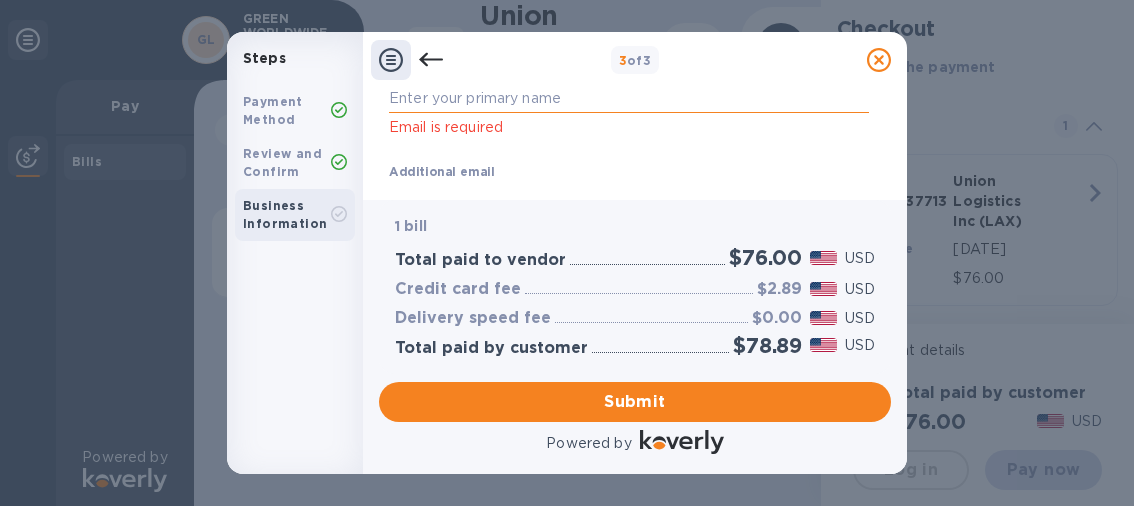 click at bounding box center (629, 99) 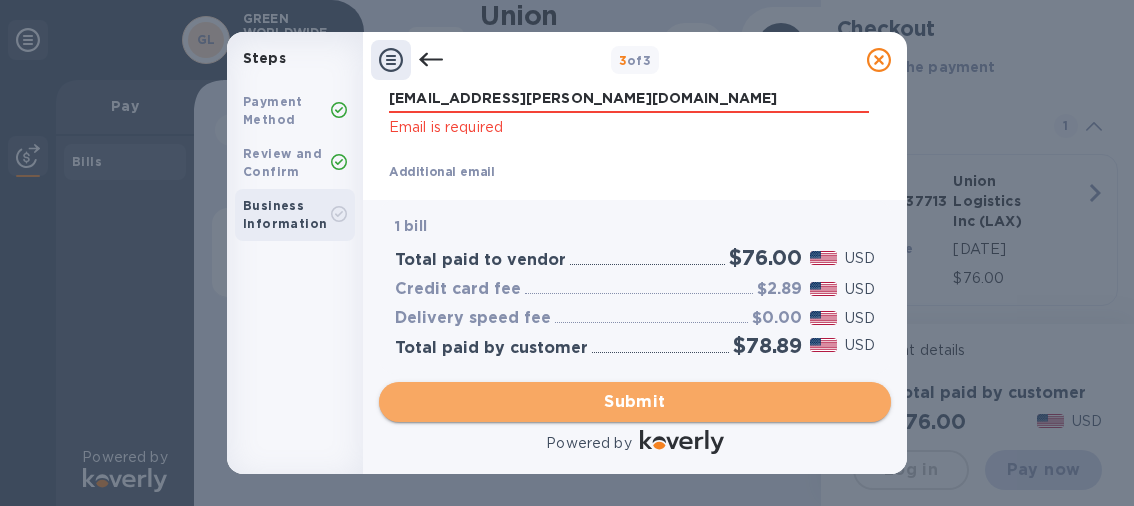 click on "Submit" at bounding box center (635, 402) 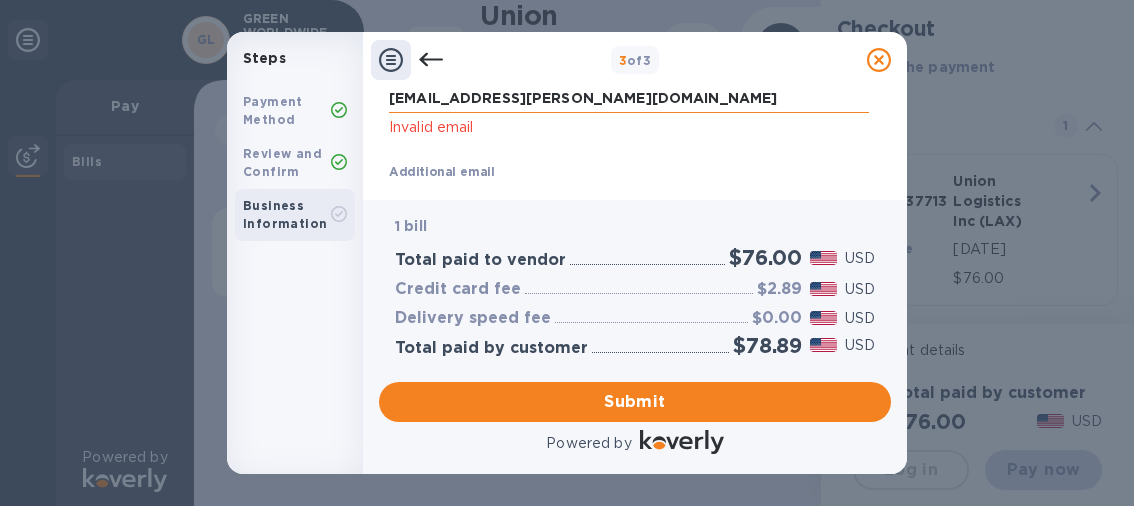 click on "[EMAIL_ADDRESS][PERSON_NAME][DOMAIN_NAME]" at bounding box center (629, 99) 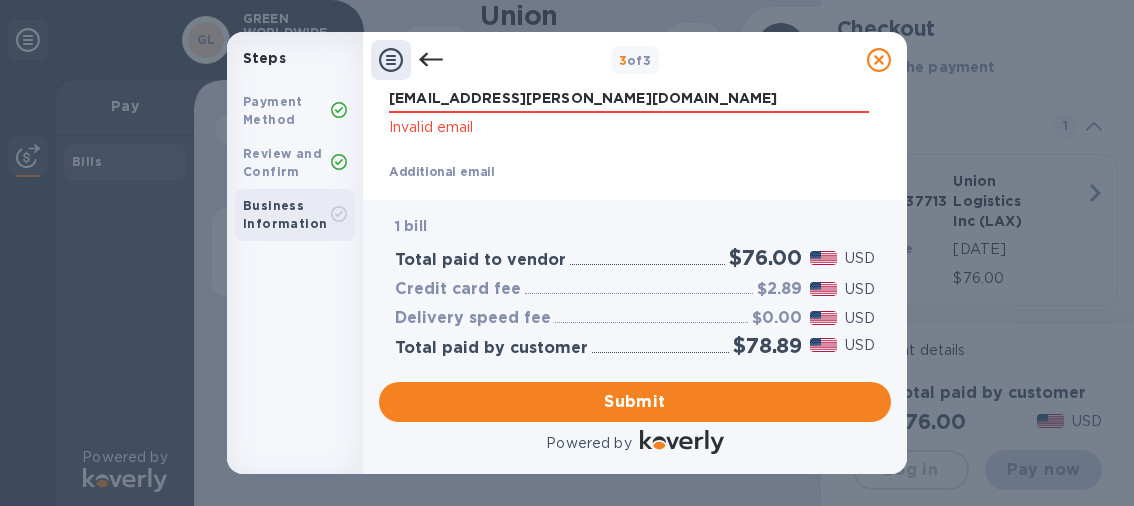 type on "[EMAIL_ADDRESS][PERSON_NAME][DOMAIN_NAME]" 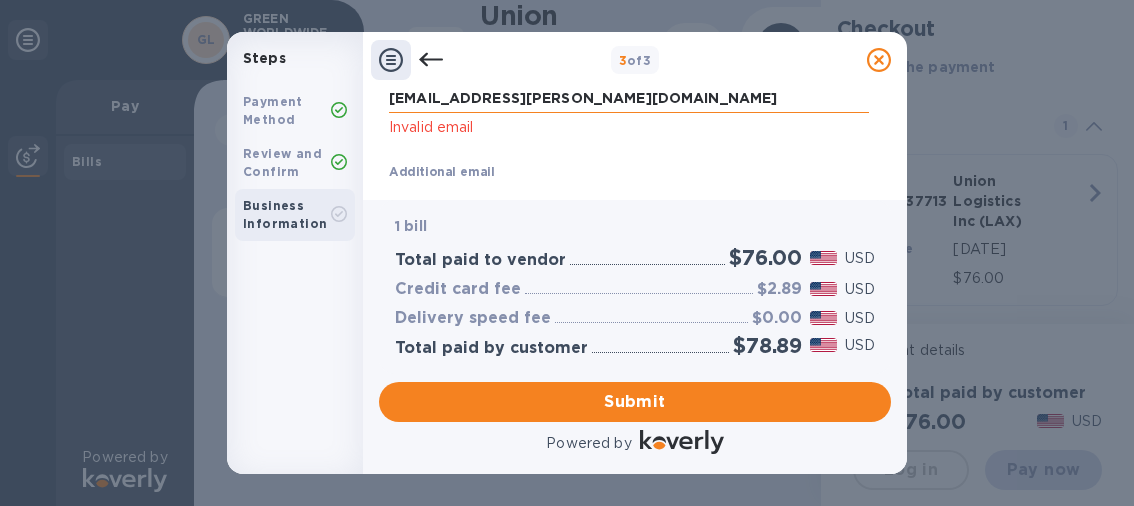click on "[EMAIL_ADDRESS][PERSON_NAME][DOMAIN_NAME]" at bounding box center (629, 99) 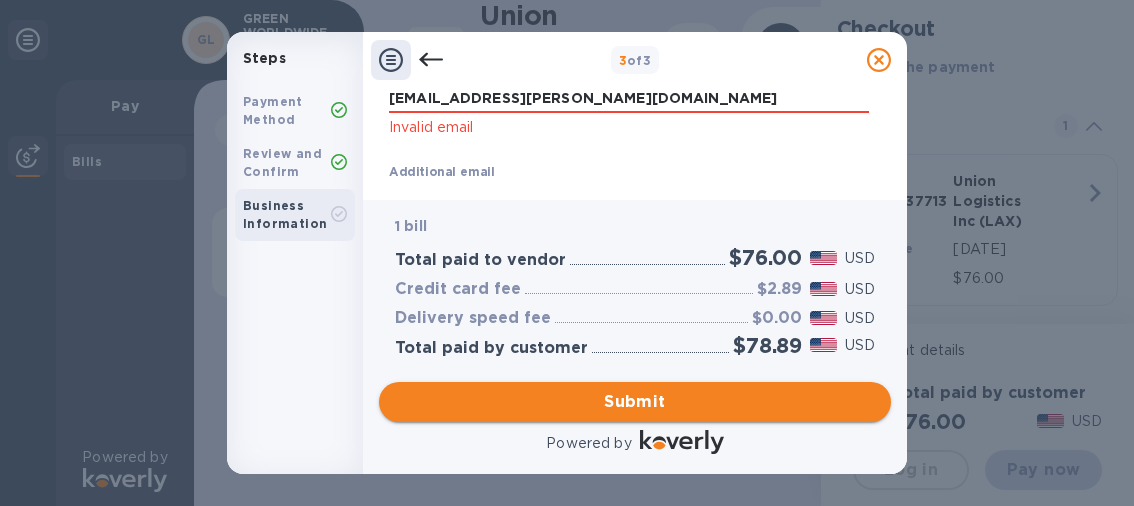 click on "Submit" at bounding box center (635, 402) 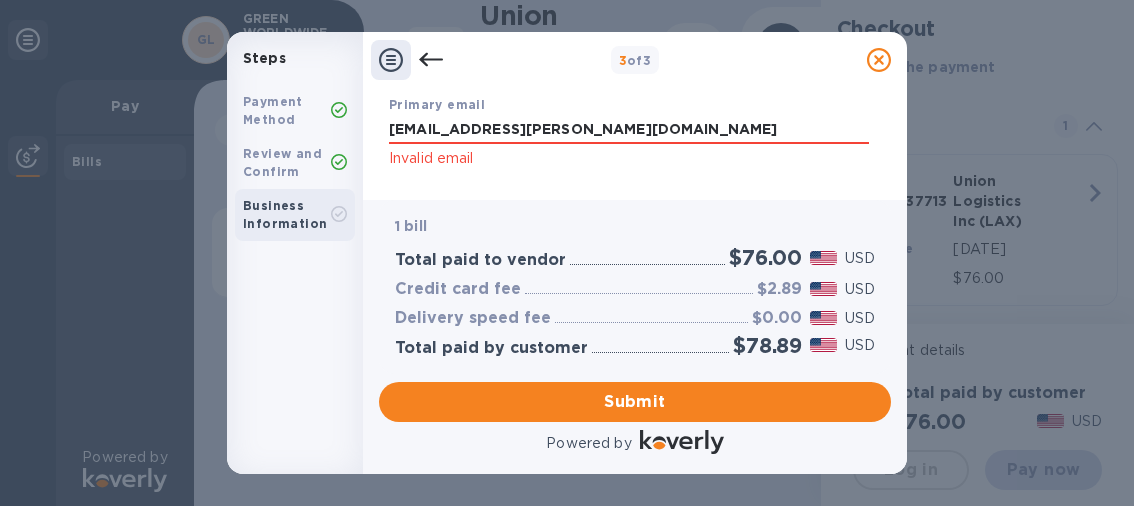 scroll, scrollTop: 400, scrollLeft: 0, axis: vertical 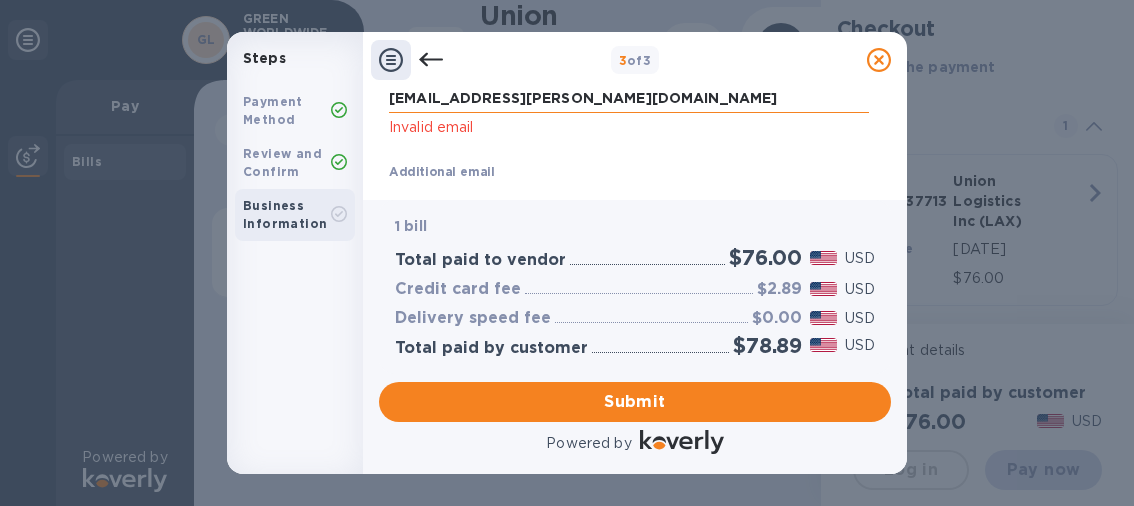 click on "[EMAIL_ADDRESS][PERSON_NAME][DOMAIN_NAME]" at bounding box center (629, 99) 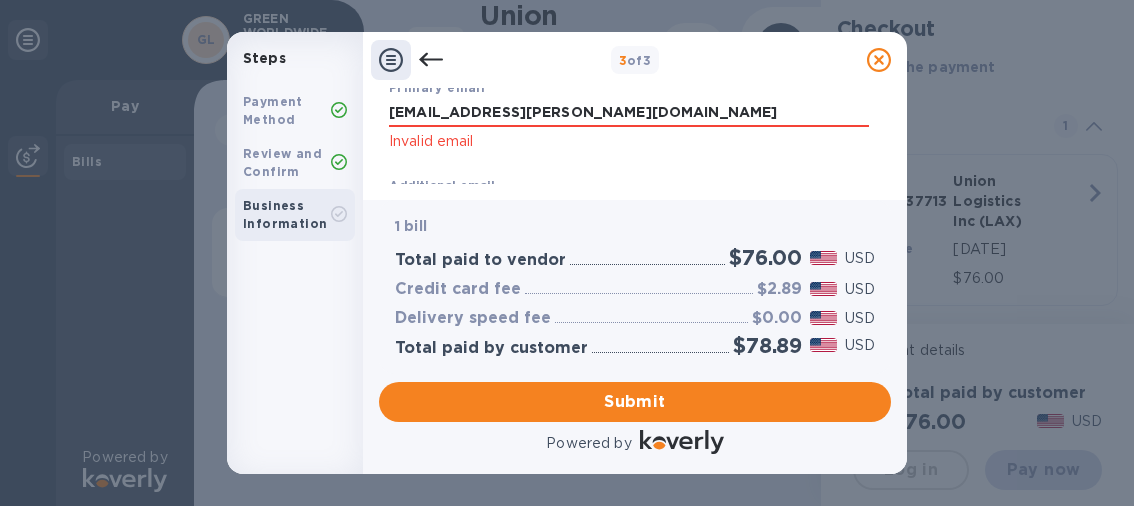 scroll, scrollTop: 382, scrollLeft: 0, axis: vertical 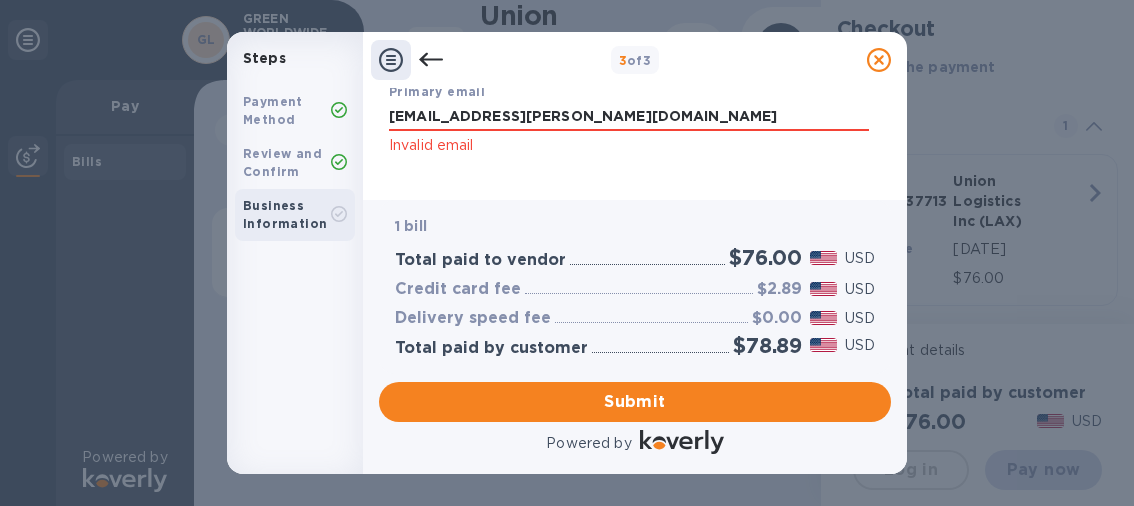 drag, startPoint x: 668, startPoint y: 98, endPoint x: 342, endPoint y: 108, distance: 326.15335 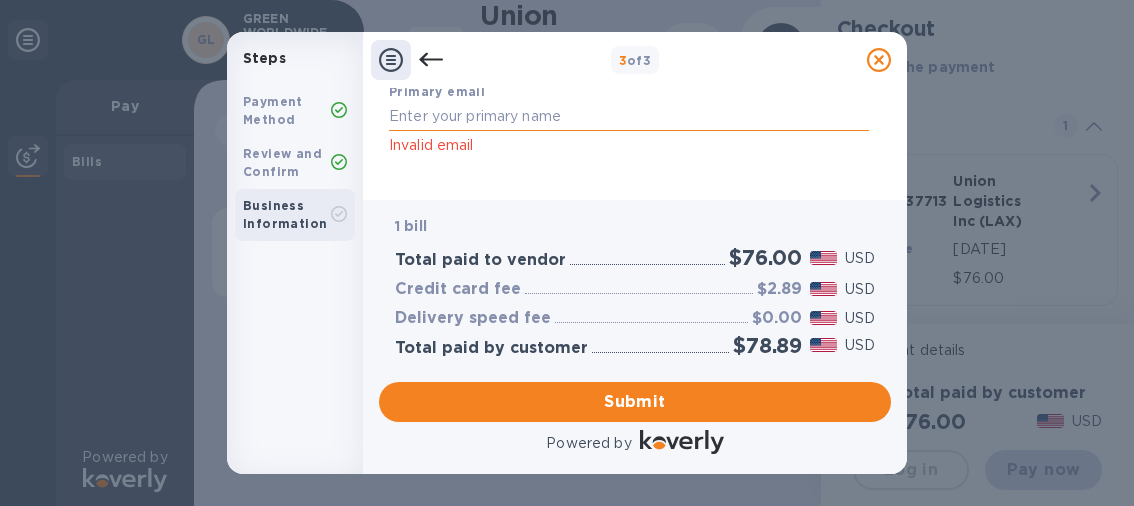 paste on "[EMAIL_ADDRESS][PERSON_NAME][DOMAIN_NAME]" 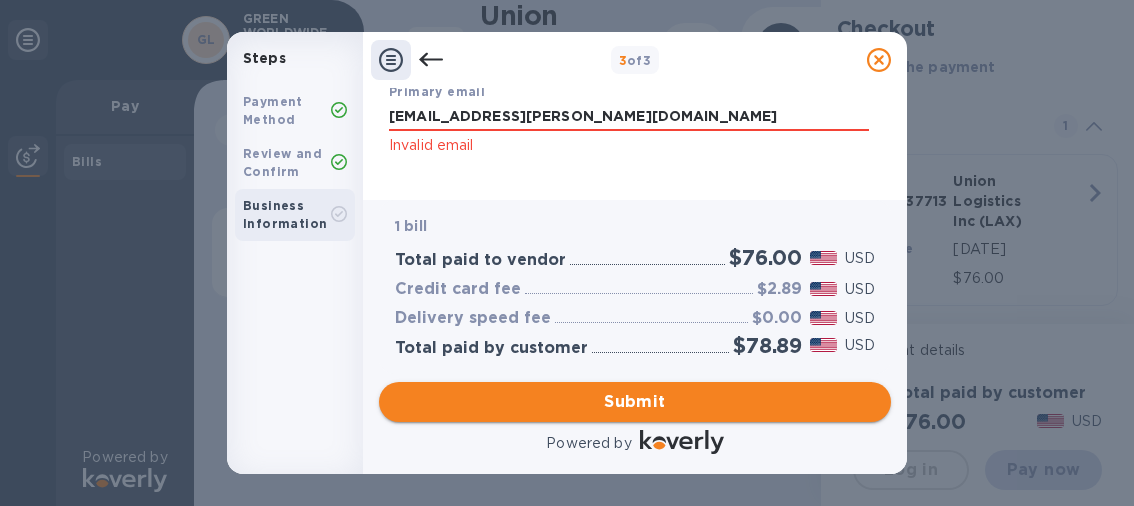 type on "[EMAIL_ADDRESS][PERSON_NAME][DOMAIN_NAME]" 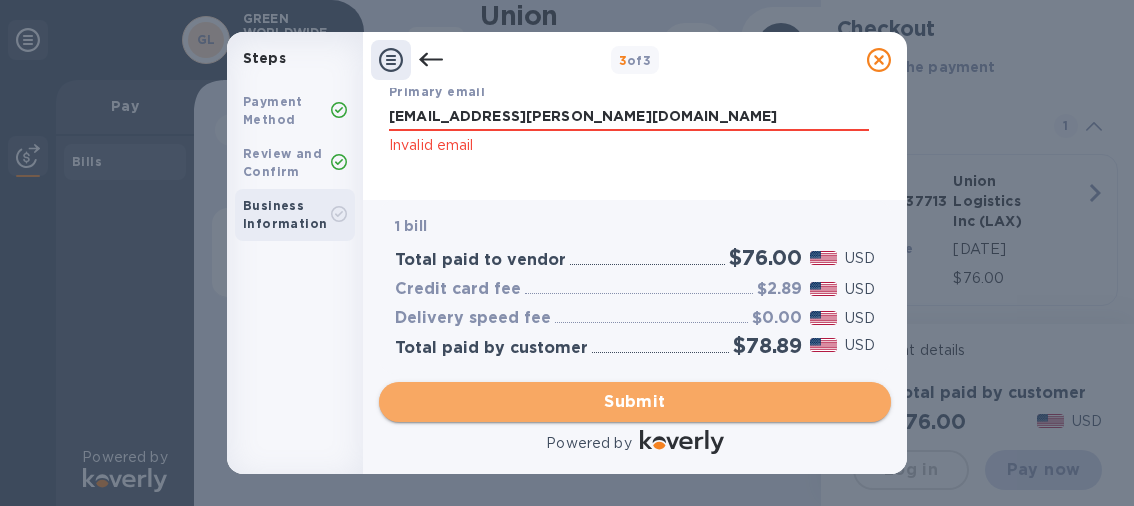 click on "Submit" at bounding box center (635, 402) 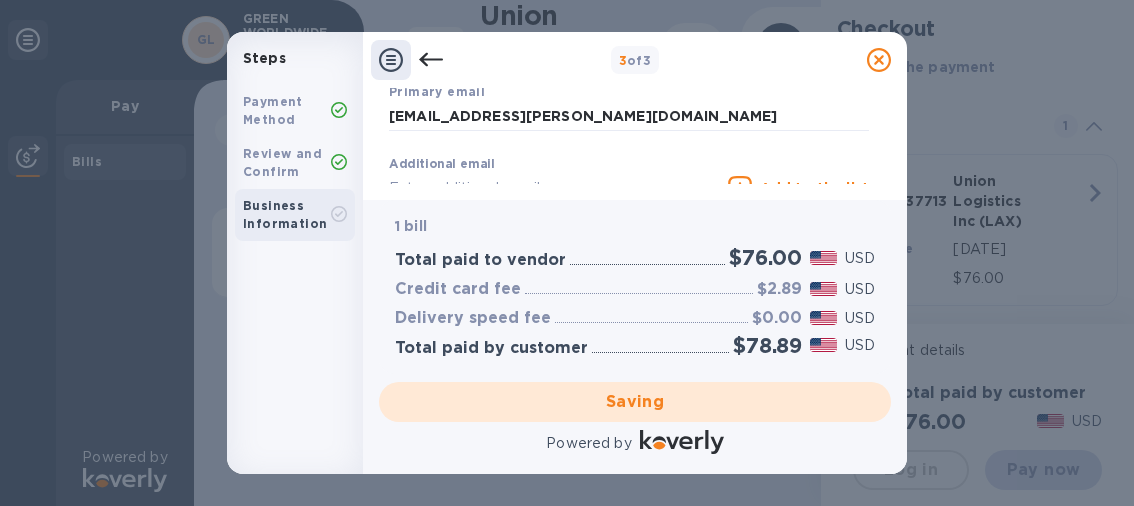 scroll, scrollTop: 482, scrollLeft: 0, axis: vertical 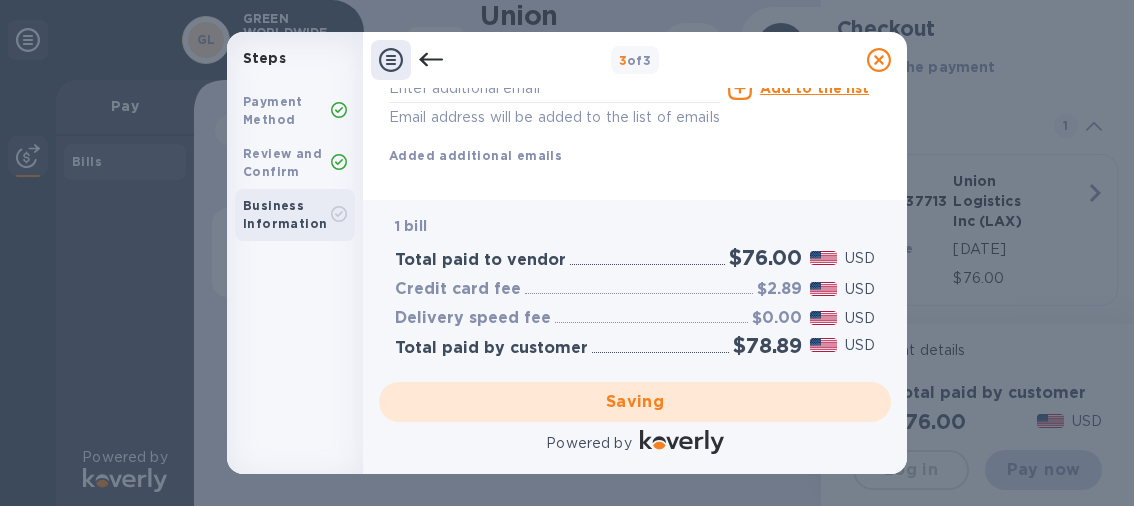 checkbox on "false" 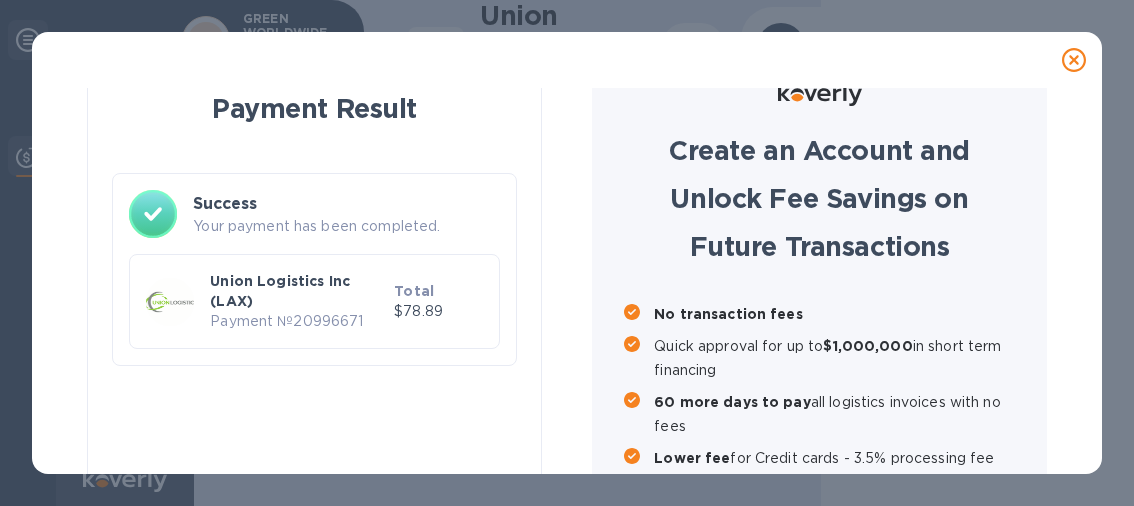 scroll, scrollTop: 38, scrollLeft: 0, axis: vertical 